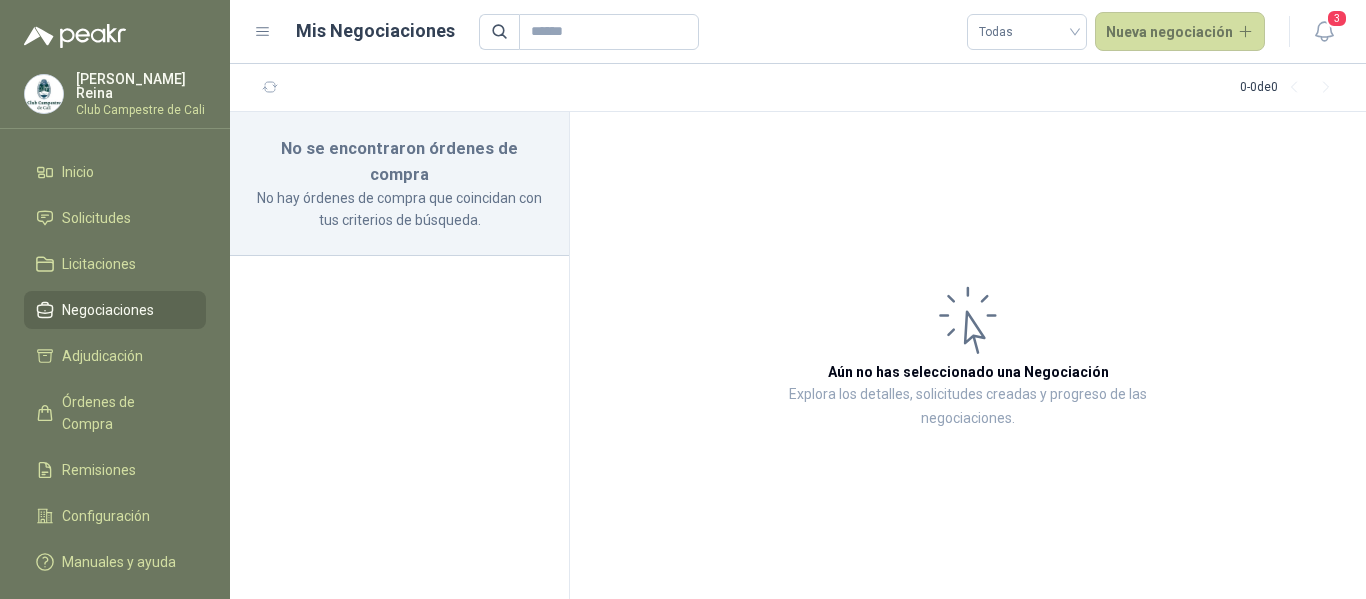 scroll, scrollTop: 0, scrollLeft: 0, axis: both 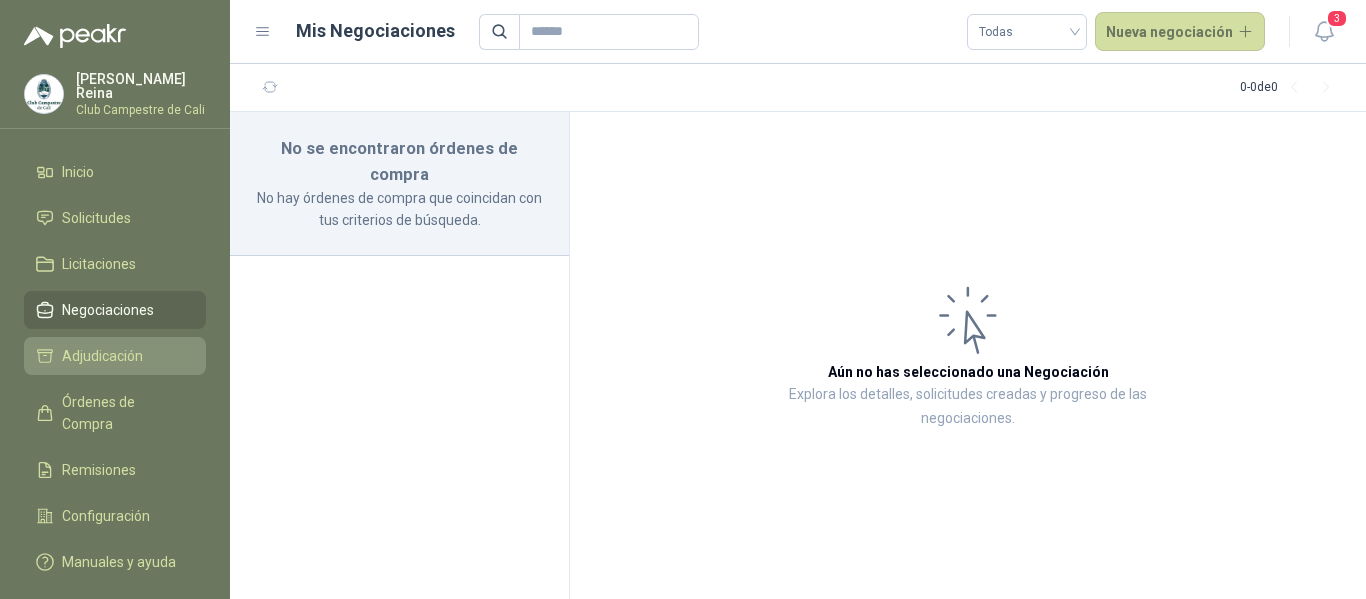 click on "Adjudicación" at bounding box center [102, 356] 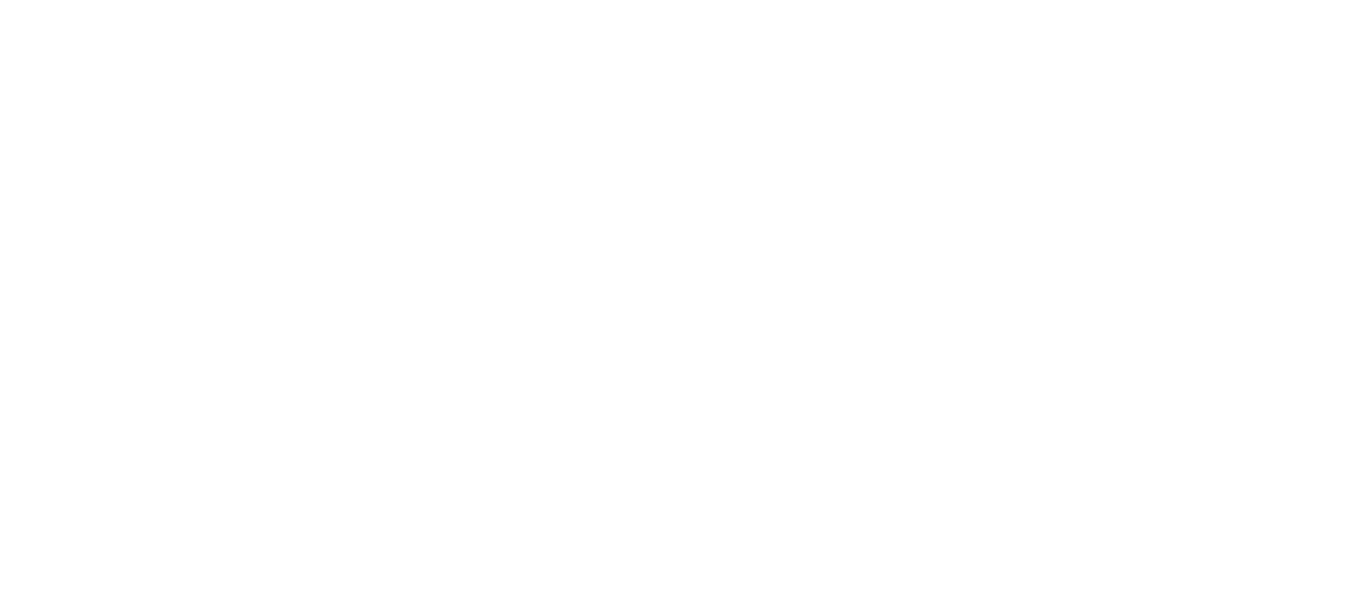 scroll, scrollTop: 0, scrollLeft: 0, axis: both 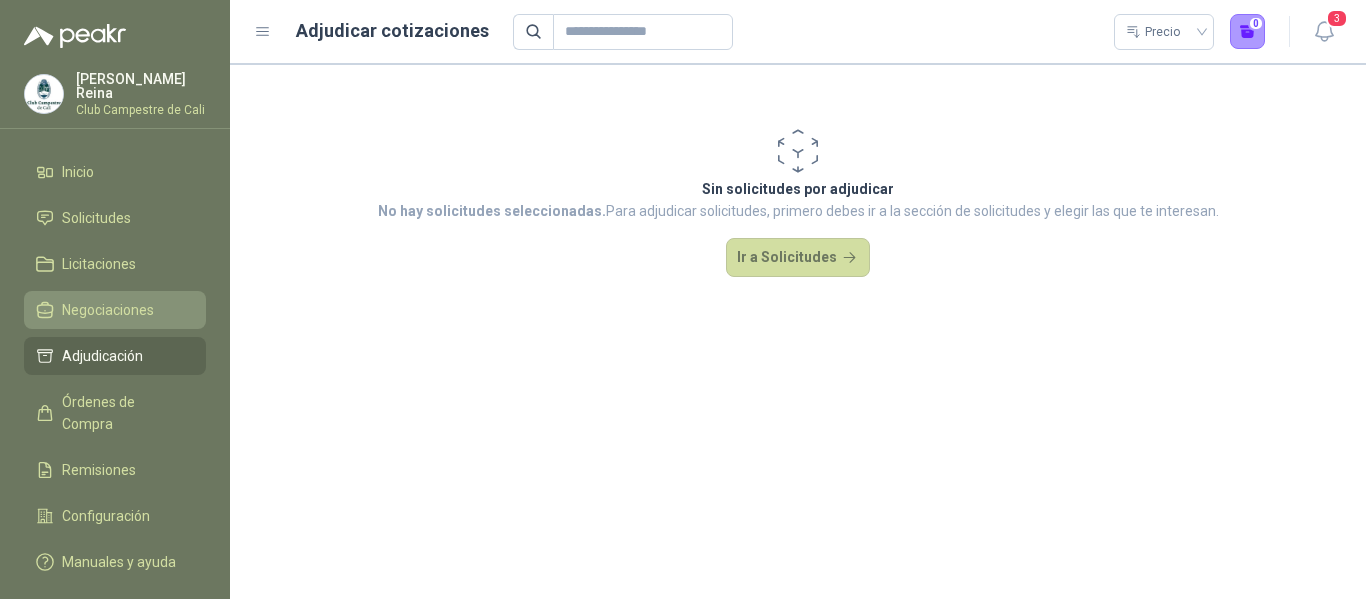 click on "Negociaciones" at bounding box center (108, 310) 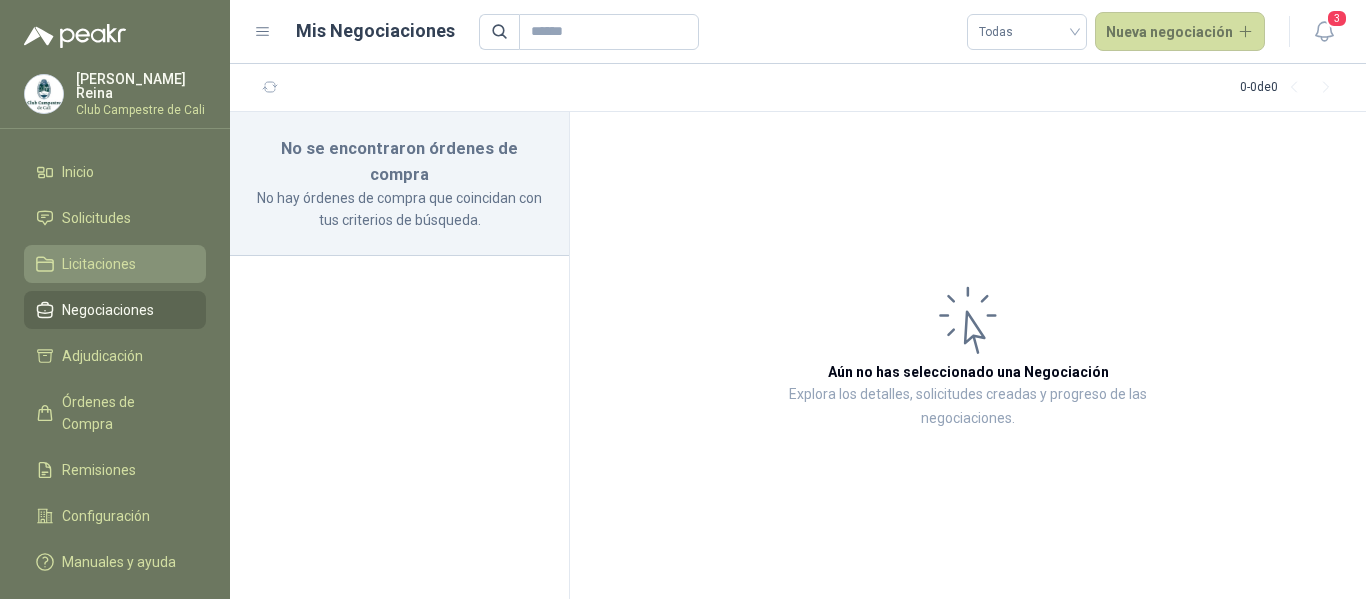 click on "Licitaciones" at bounding box center [99, 264] 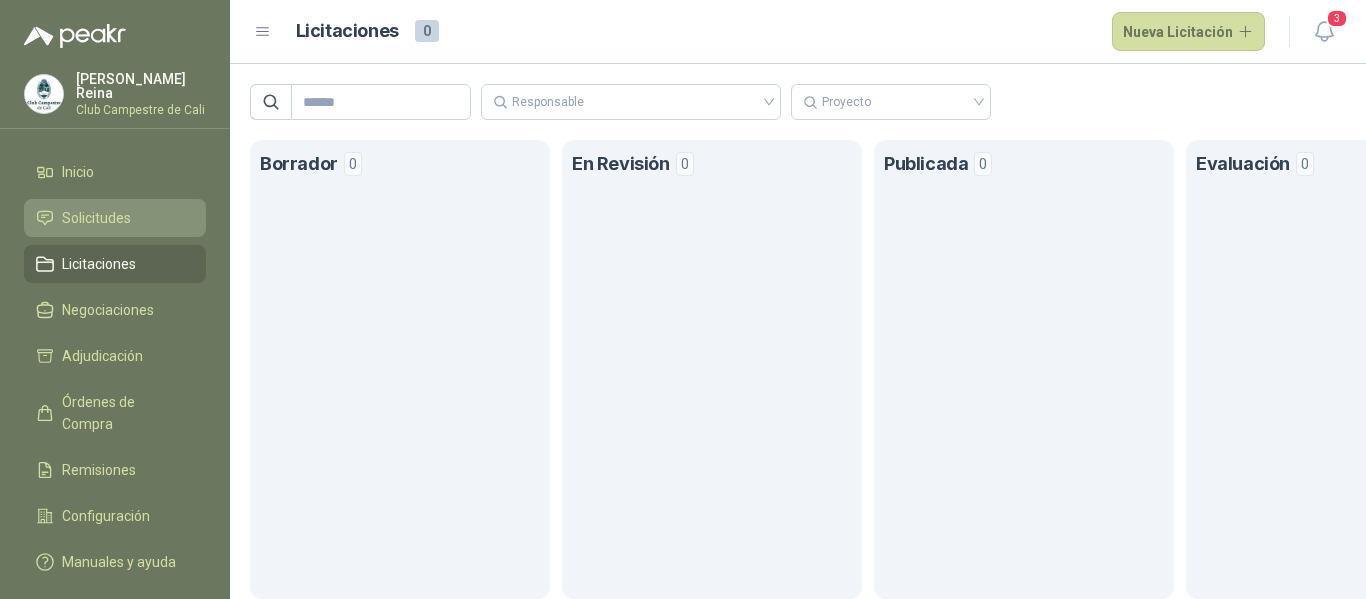 click on "Solicitudes" at bounding box center [96, 218] 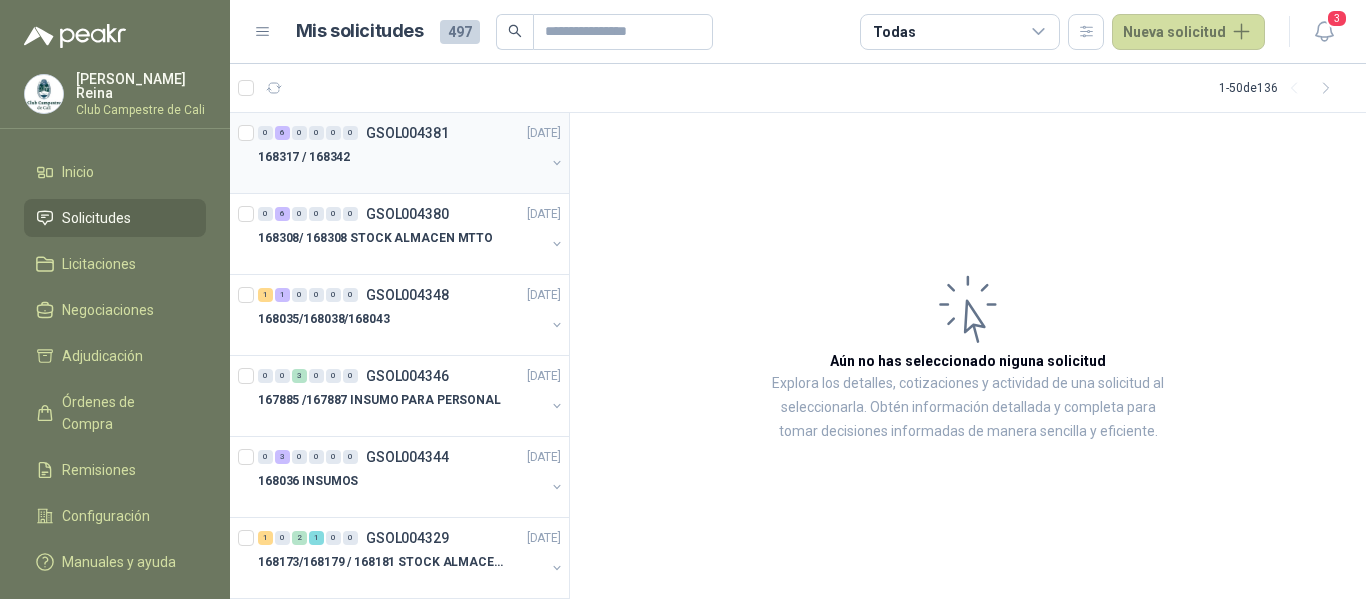 click at bounding box center (401, 177) 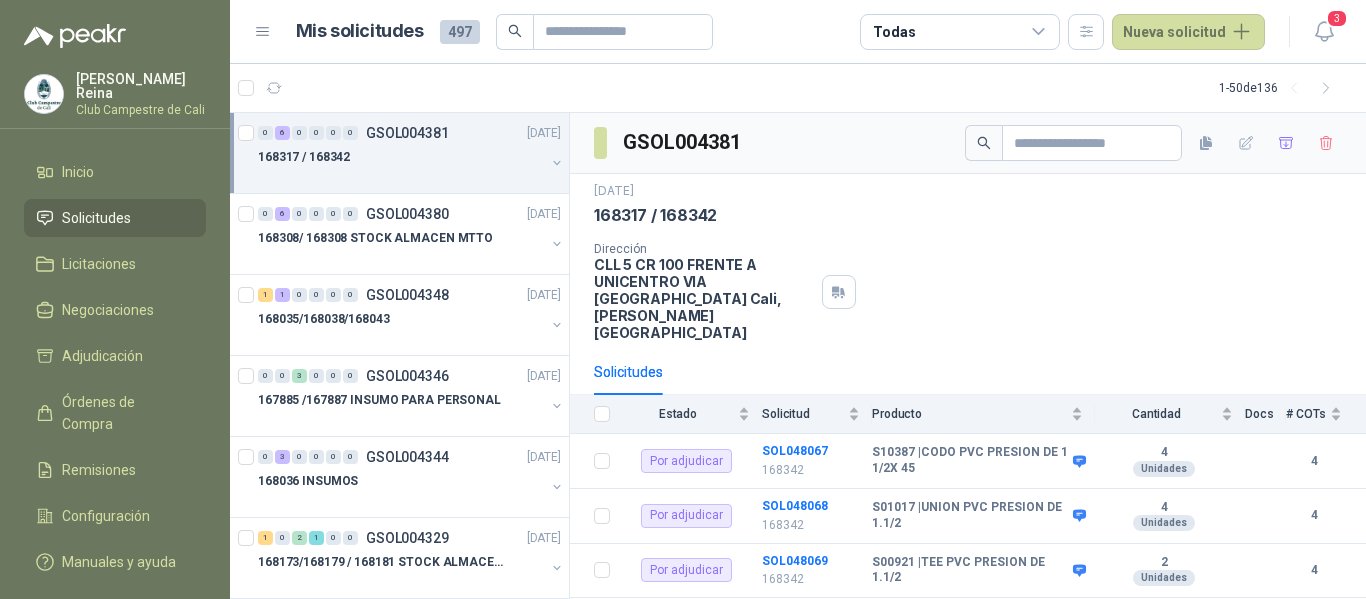 scroll, scrollTop: 163, scrollLeft: 0, axis: vertical 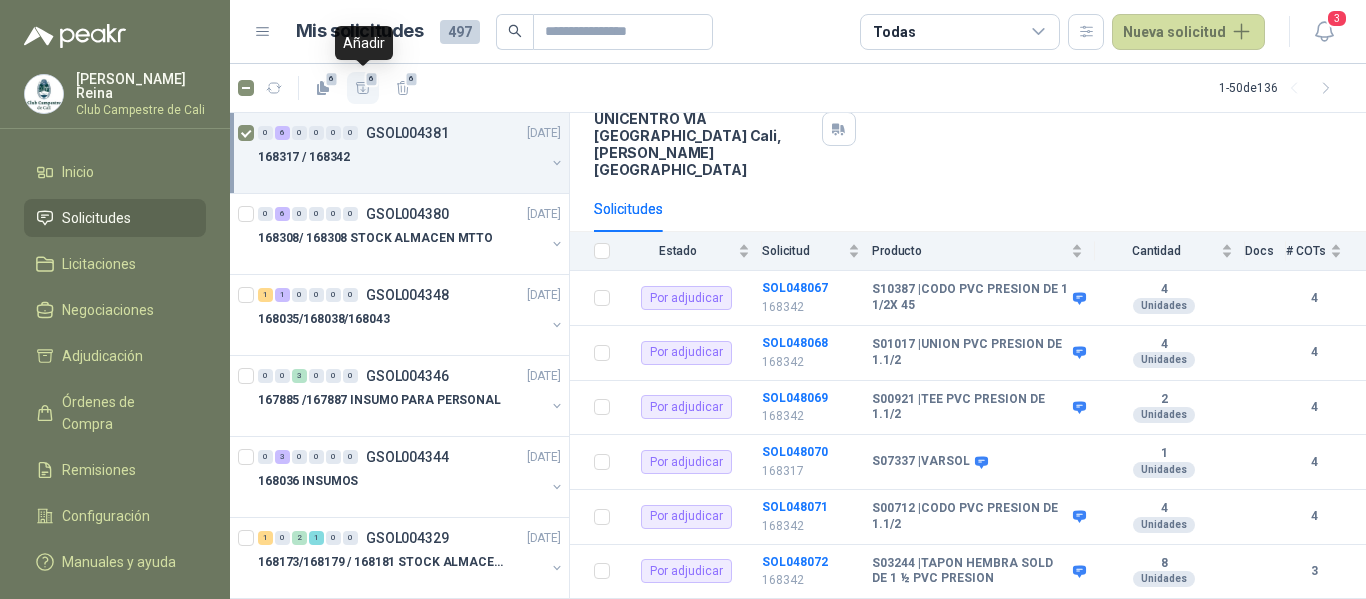 click on "6" at bounding box center [372, 79] 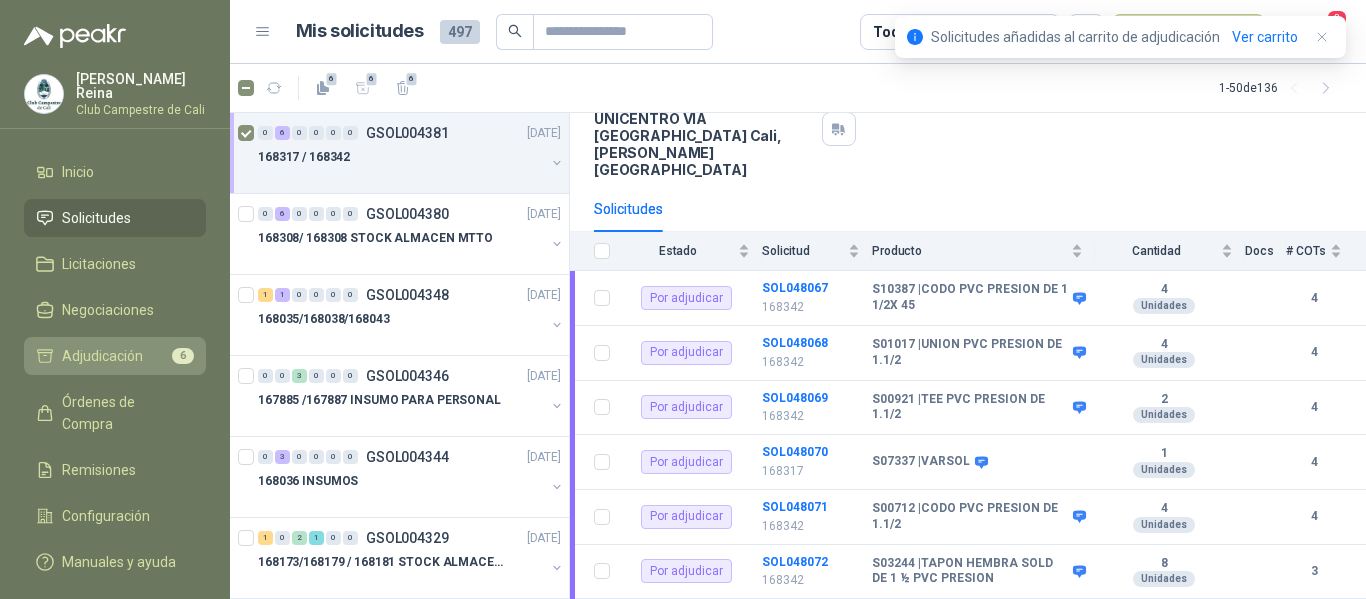 click on "Adjudicación 6" at bounding box center (115, 356) 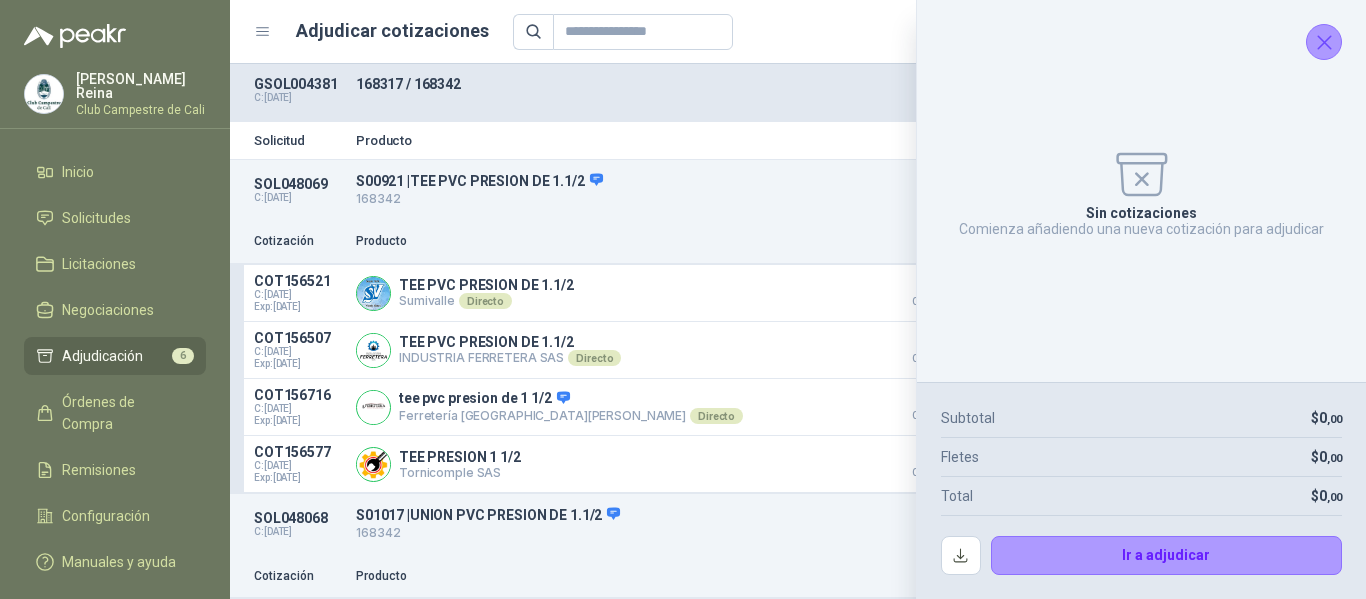 click 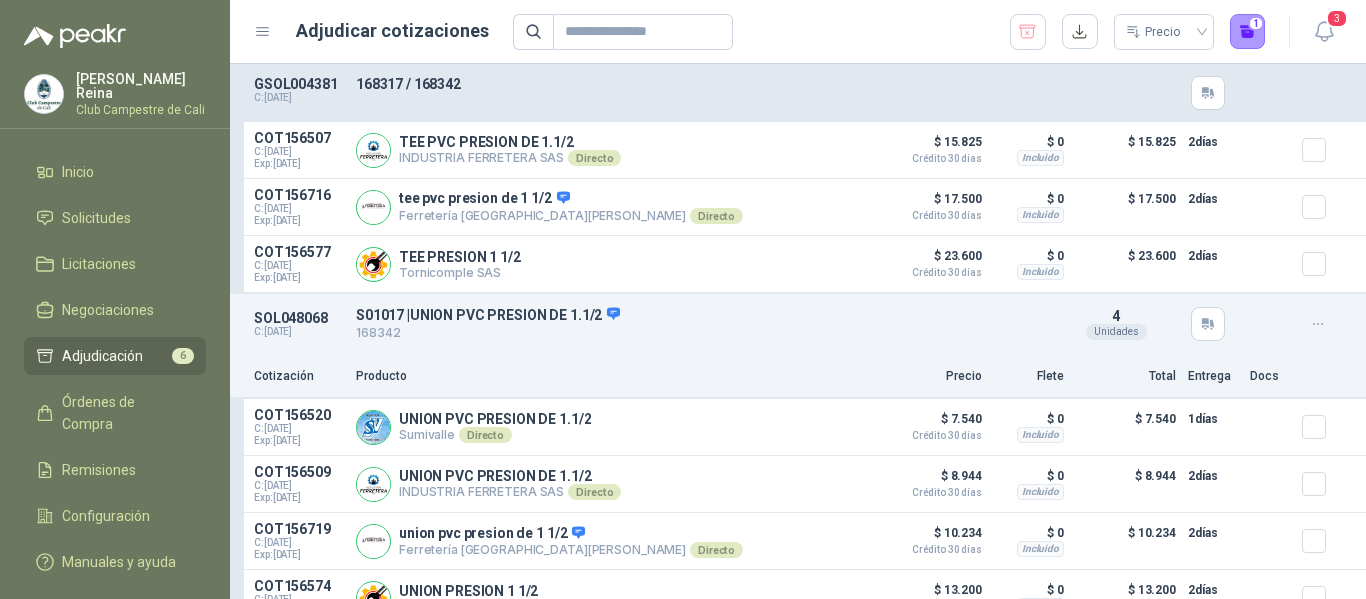 scroll, scrollTop: 300, scrollLeft: 0, axis: vertical 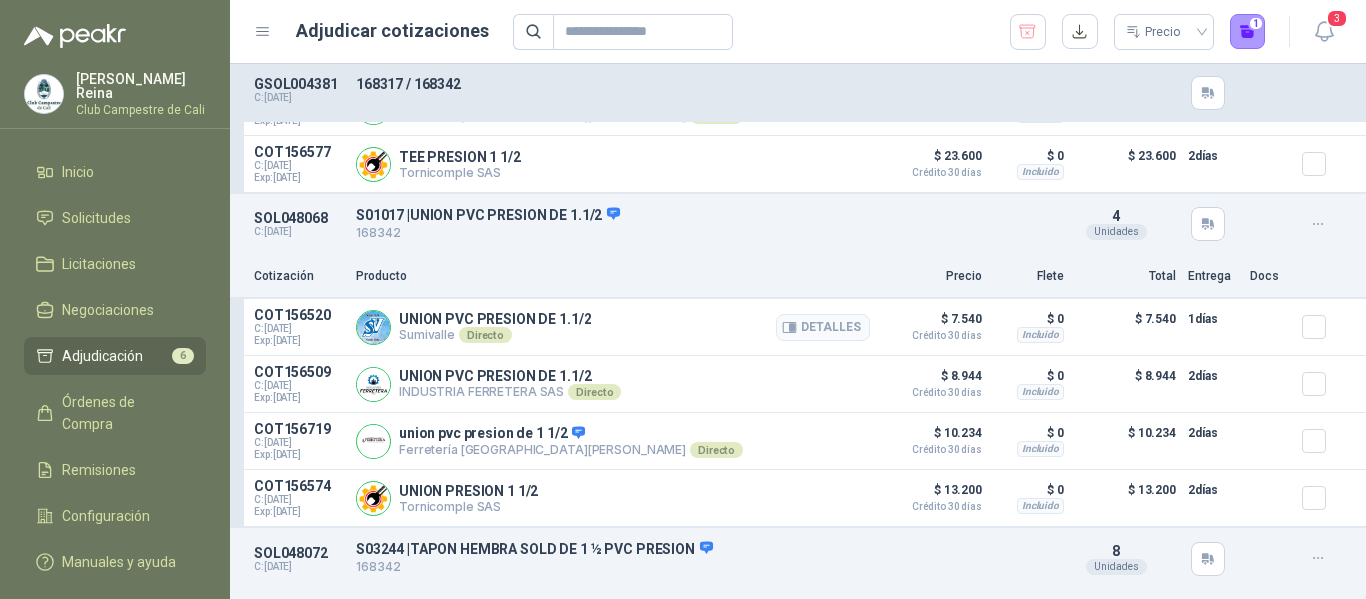 click on "COT156520 C:  07/07/2025 Exp:  22/07/2025 UNION PVC PRESION DE 1.1/2 Sumivalle Directo Detalles $ 7.540 Crédito 30 días $ 0 Incluido   $ 7.540 1  días" at bounding box center [798, 327] 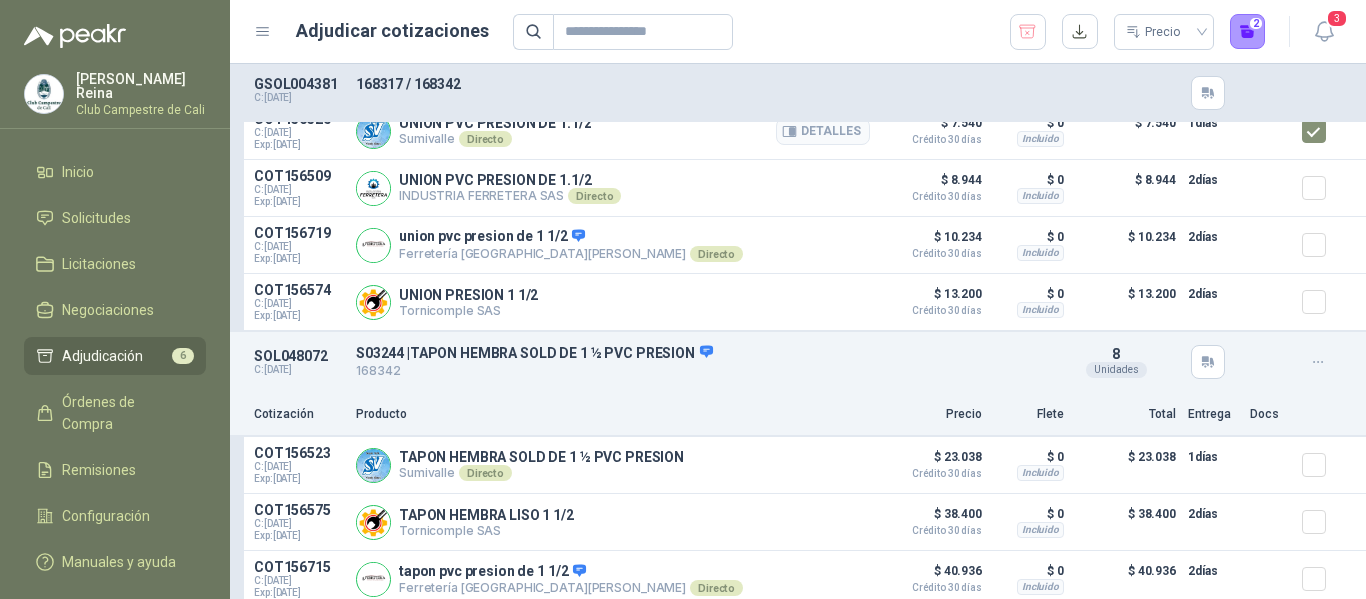 scroll, scrollTop: 600, scrollLeft: 0, axis: vertical 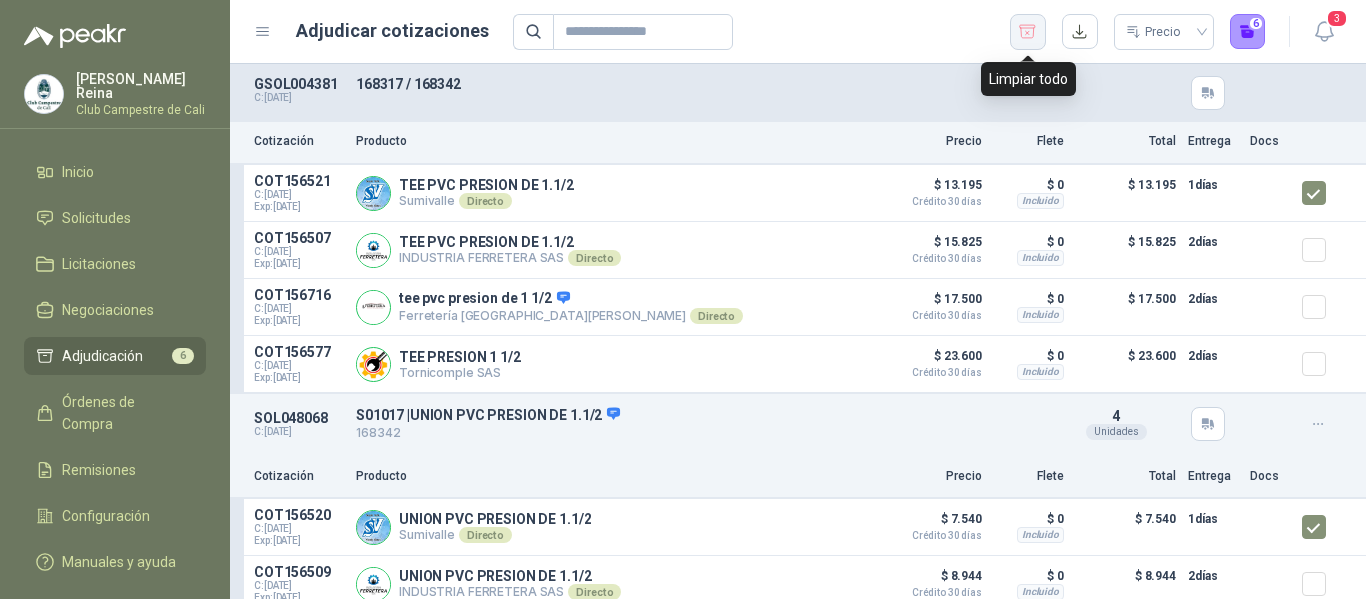 click 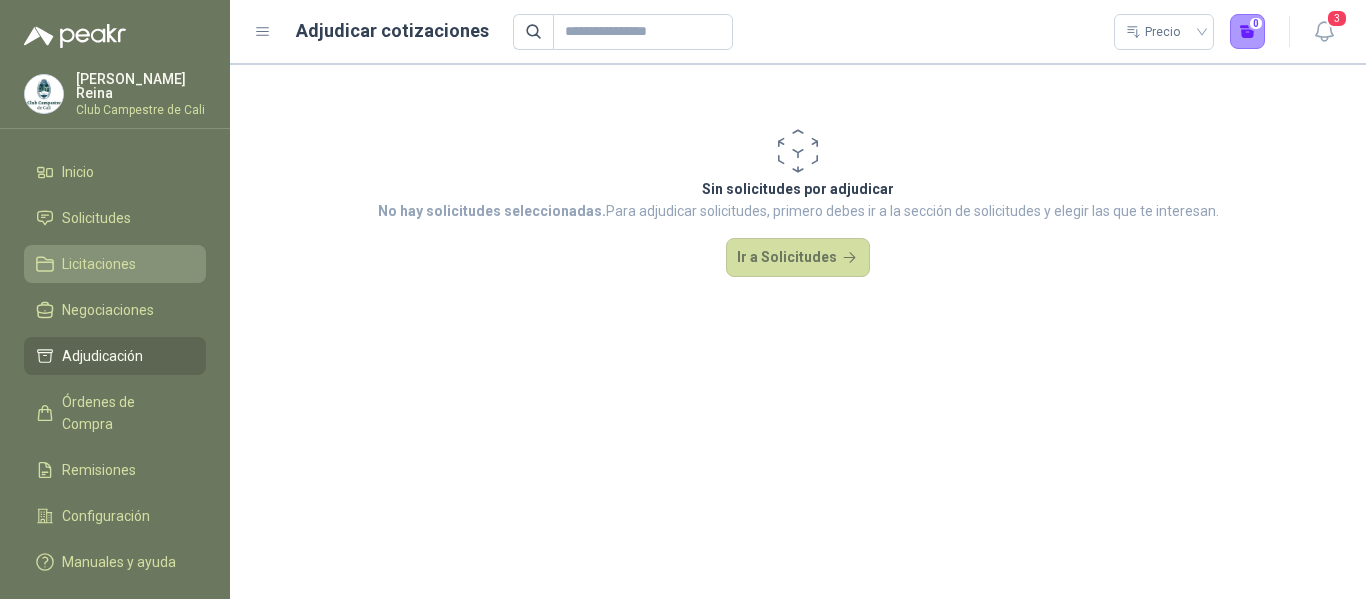 click on "Licitaciones" at bounding box center (99, 264) 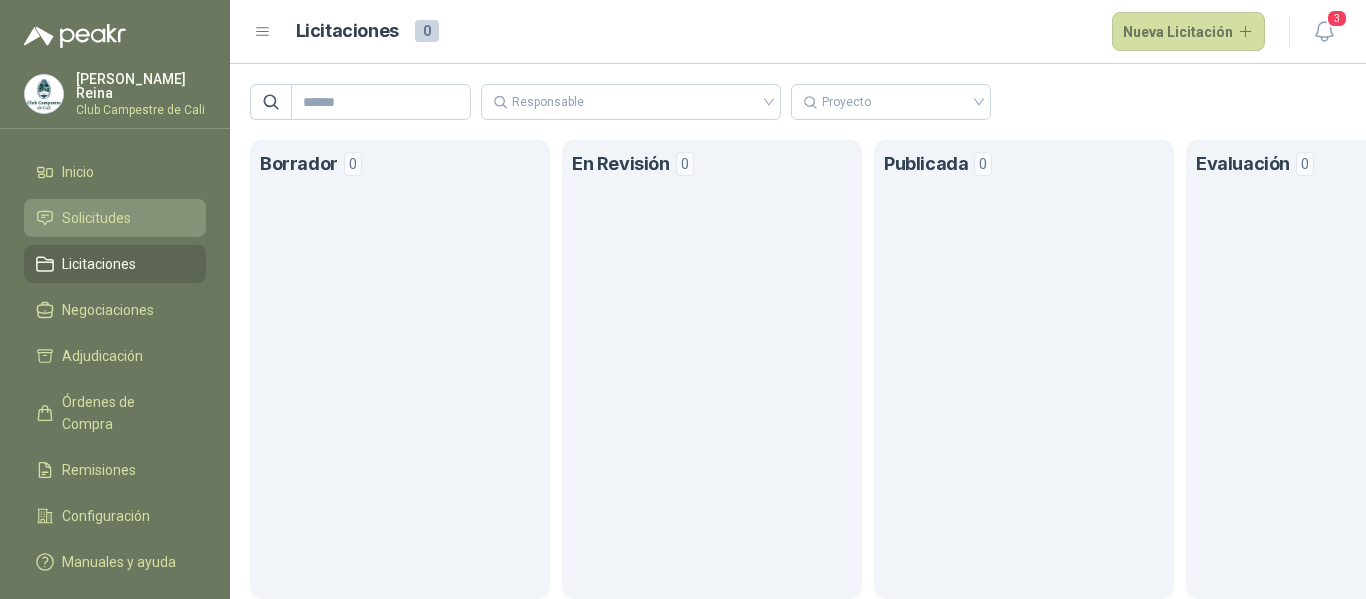 click on "Solicitudes" at bounding box center [96, 218] 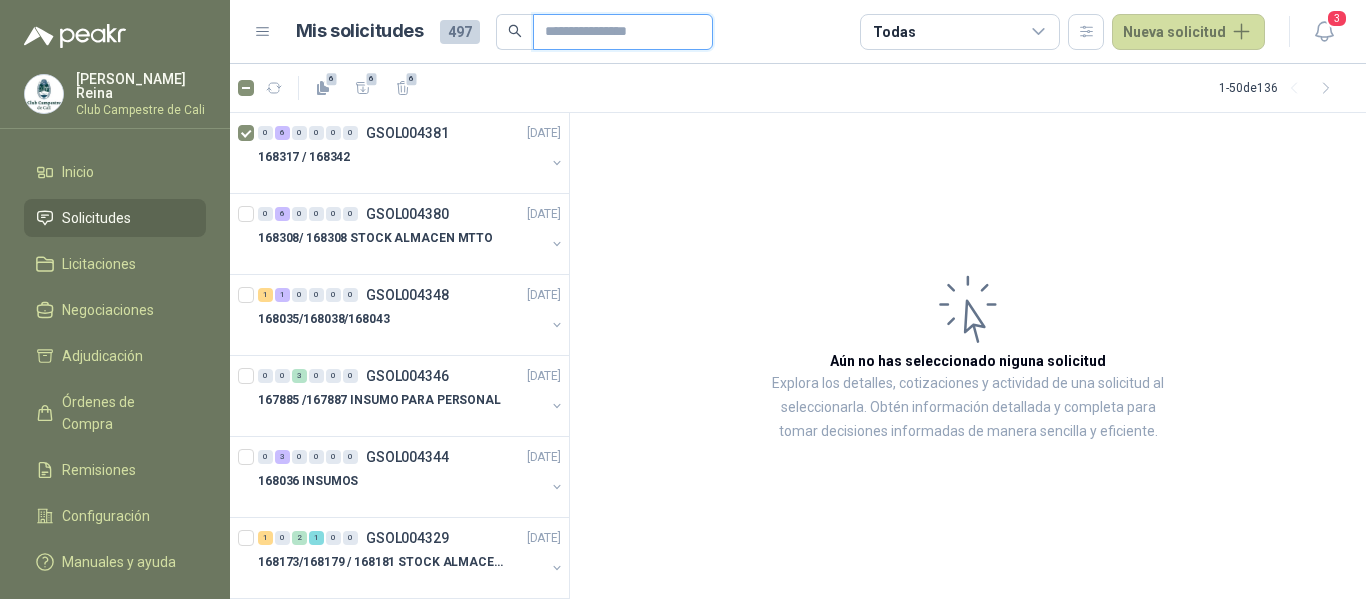 click at bounding box center (615, 32) 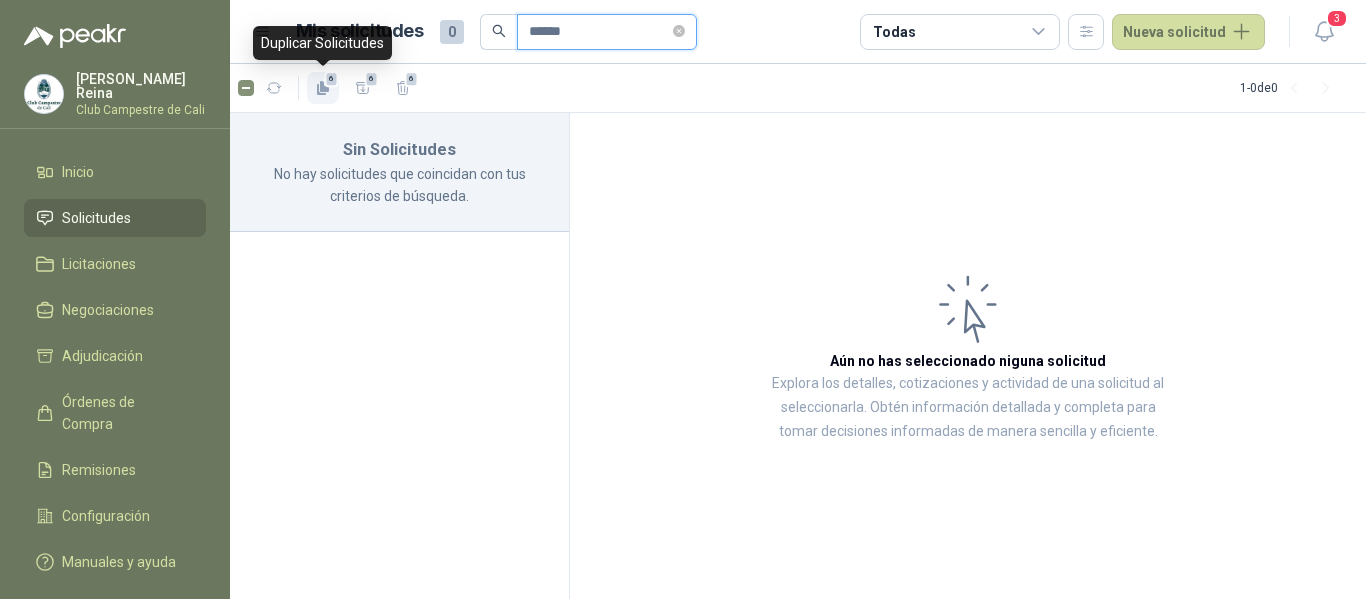 type on "******" 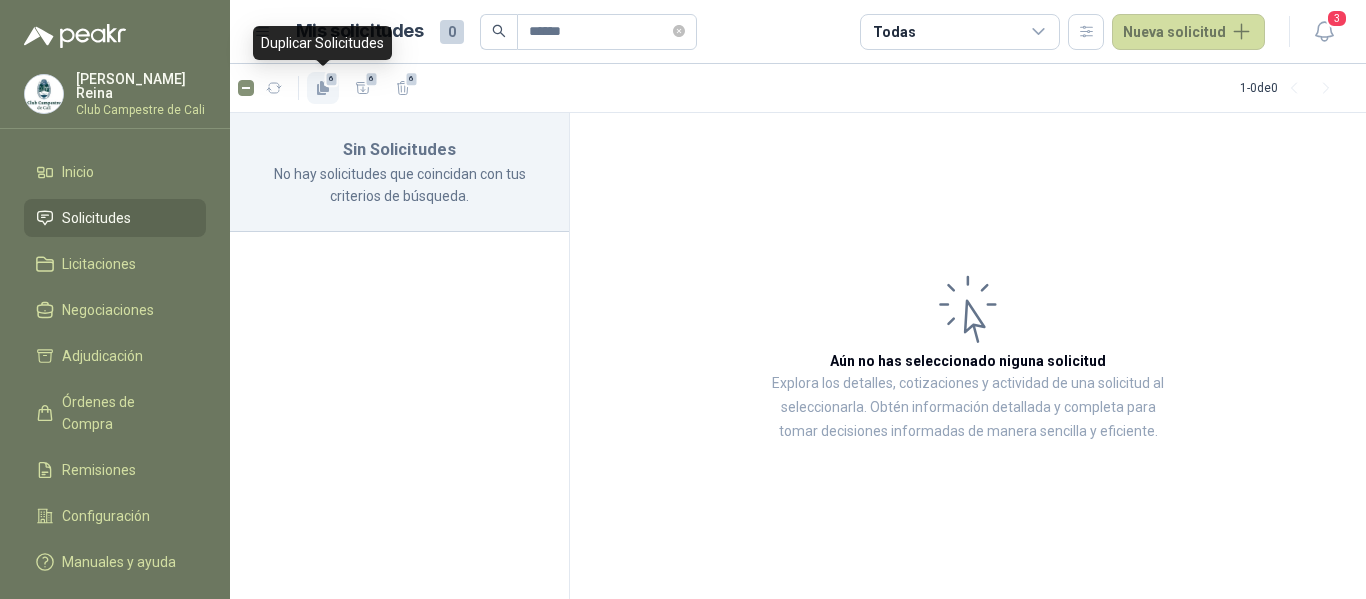 click 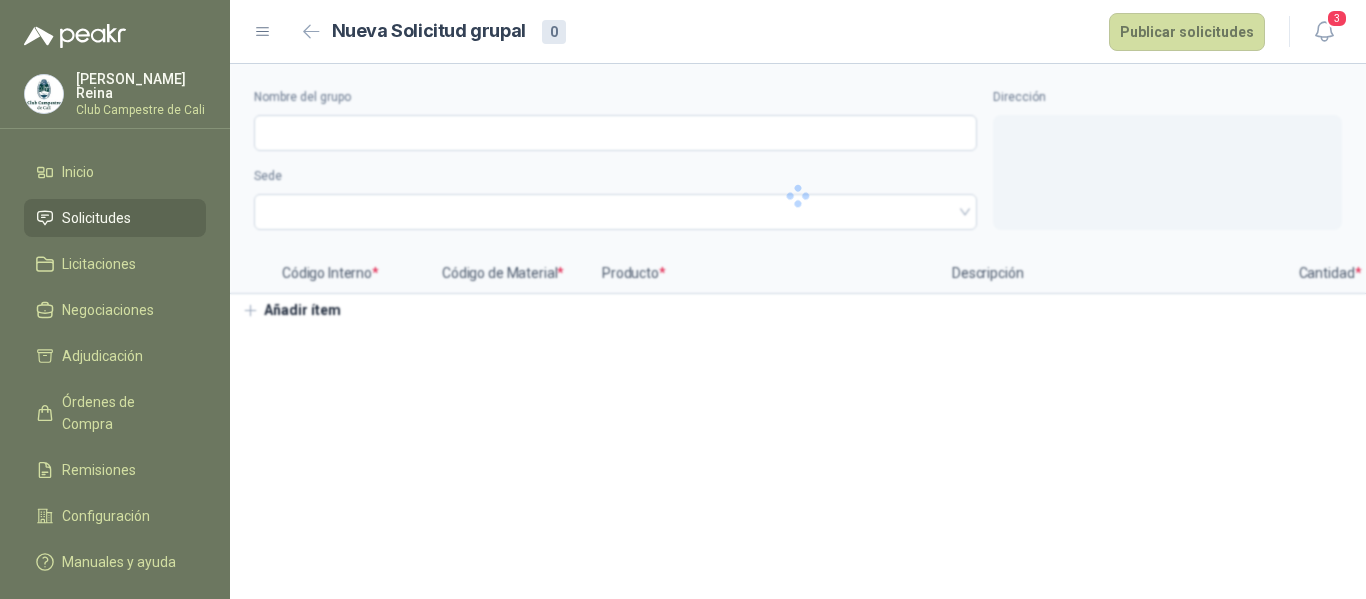 type on "**********" 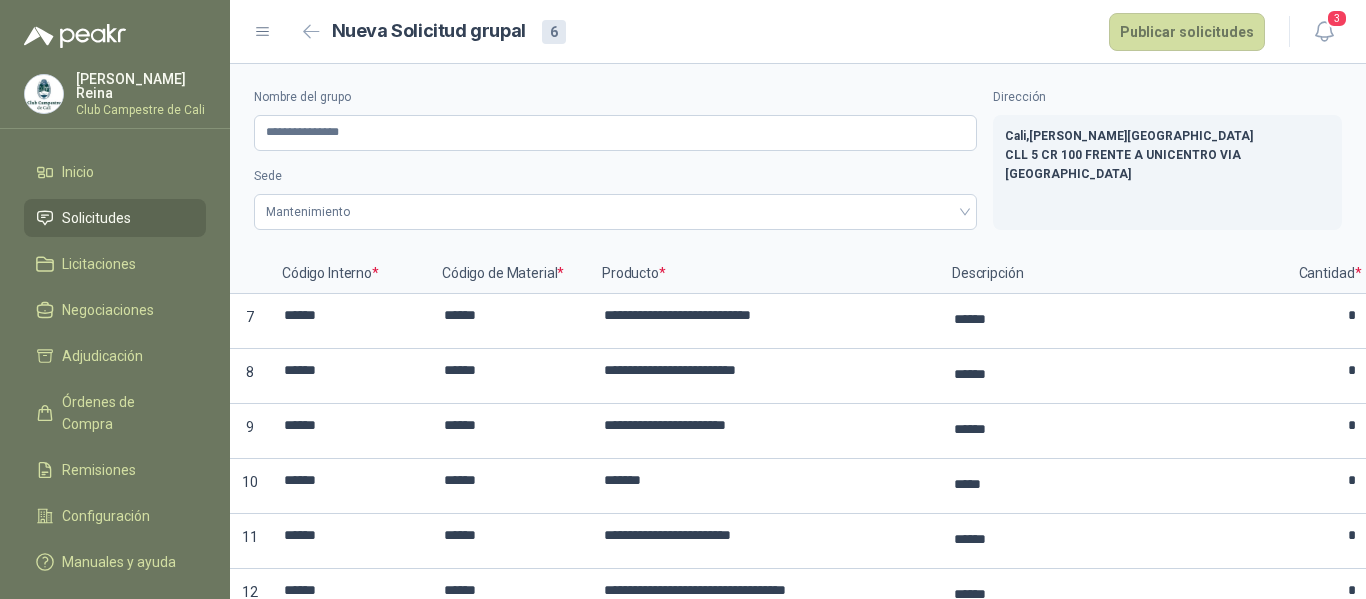 type 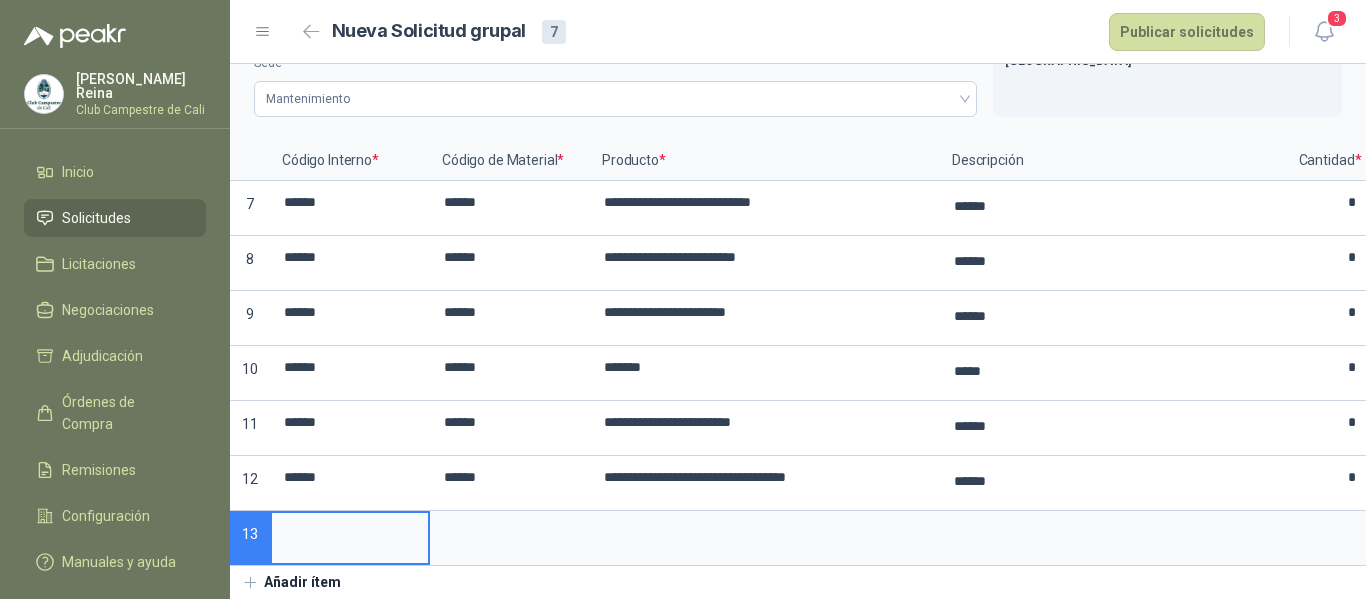 click on "Solicitudes" at bounding box center (115, 218) 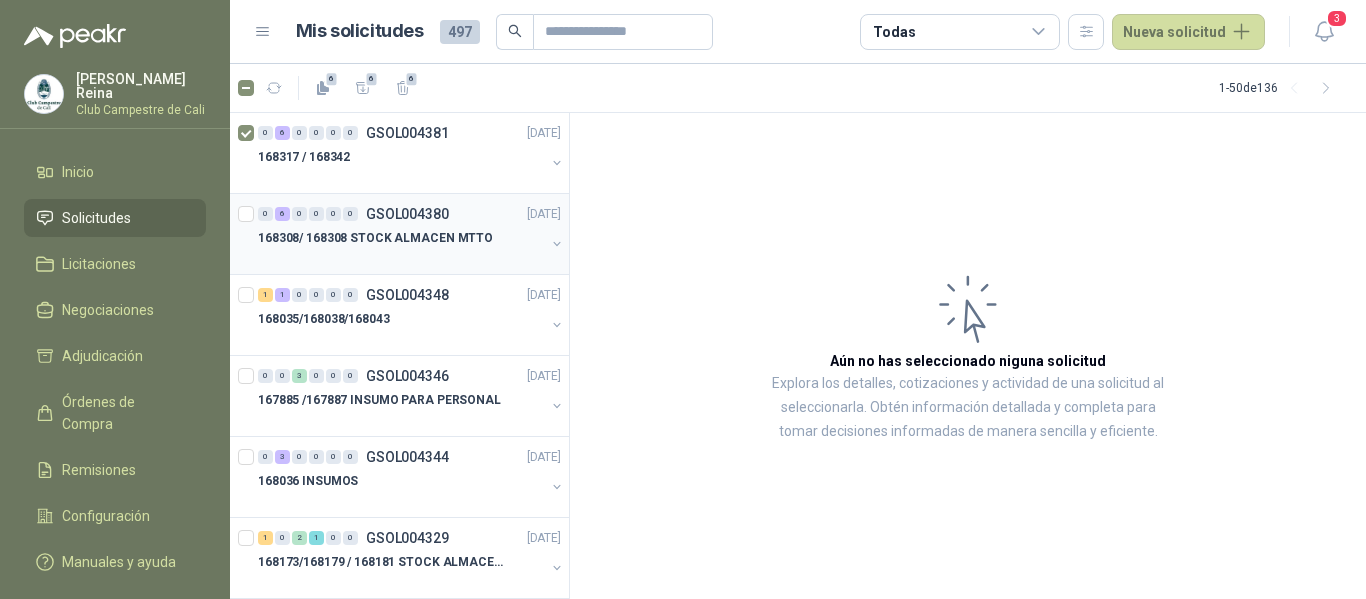 scroll, scrollTop: 100, scrollLeft: 0, axis: vertical 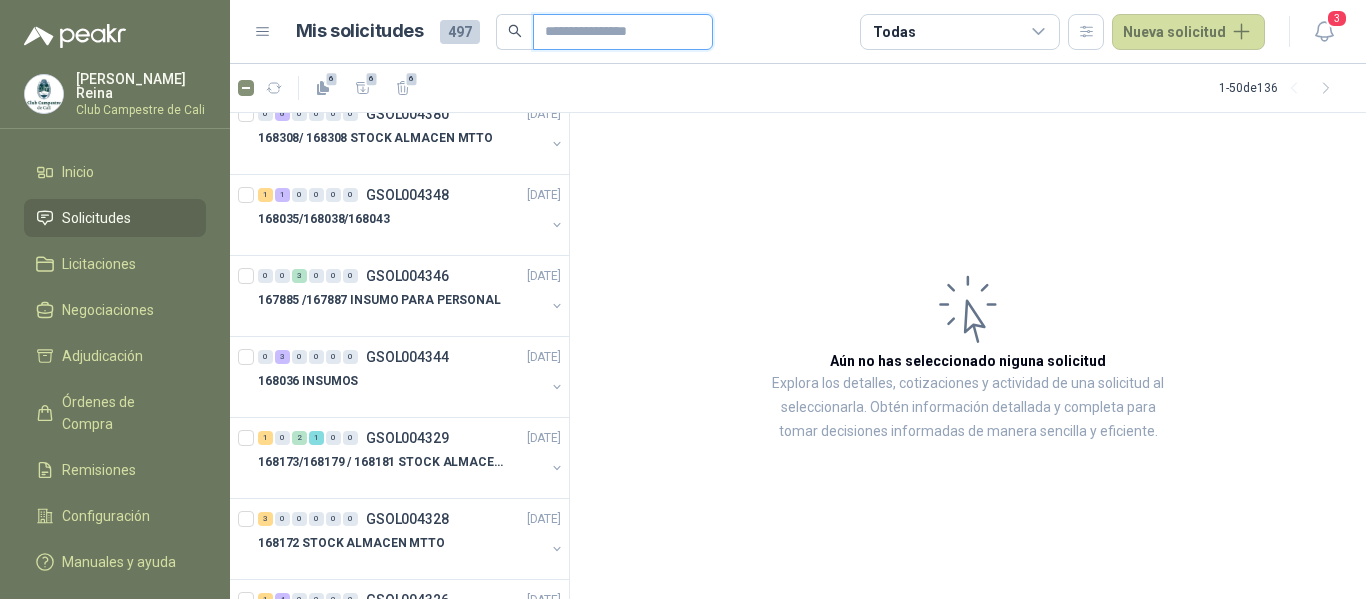 click at bounding box center (615, 32) 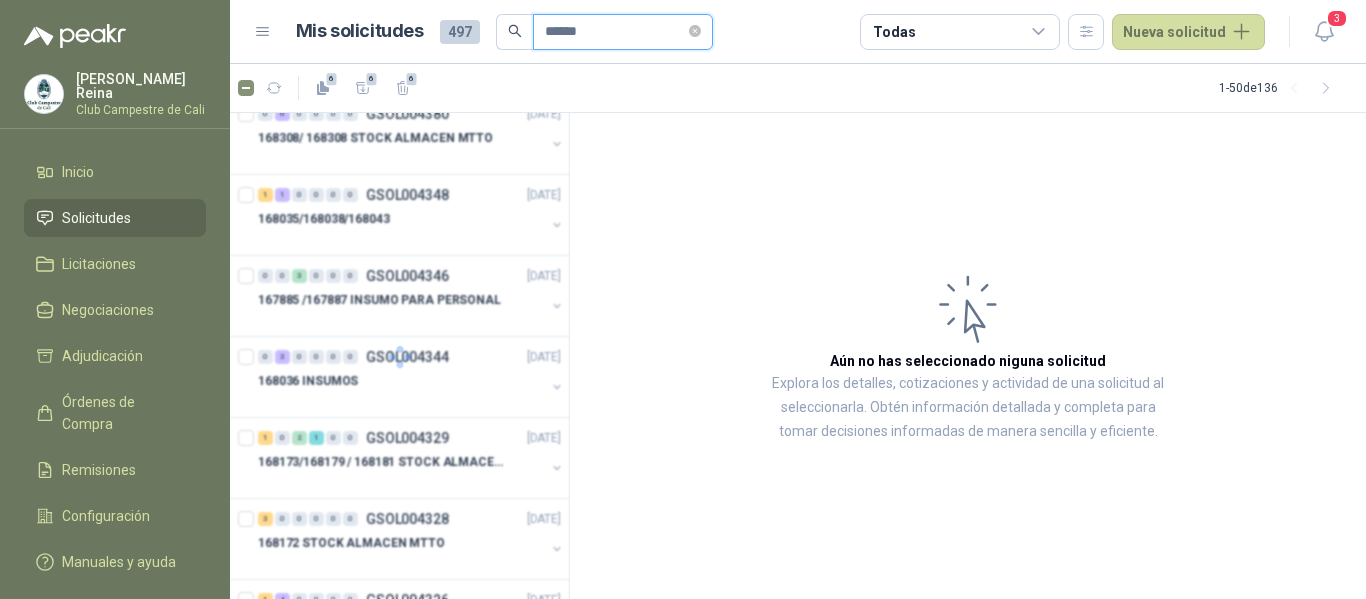 scroll, scrollTop: 0, scrollLeft: 0, axis: both 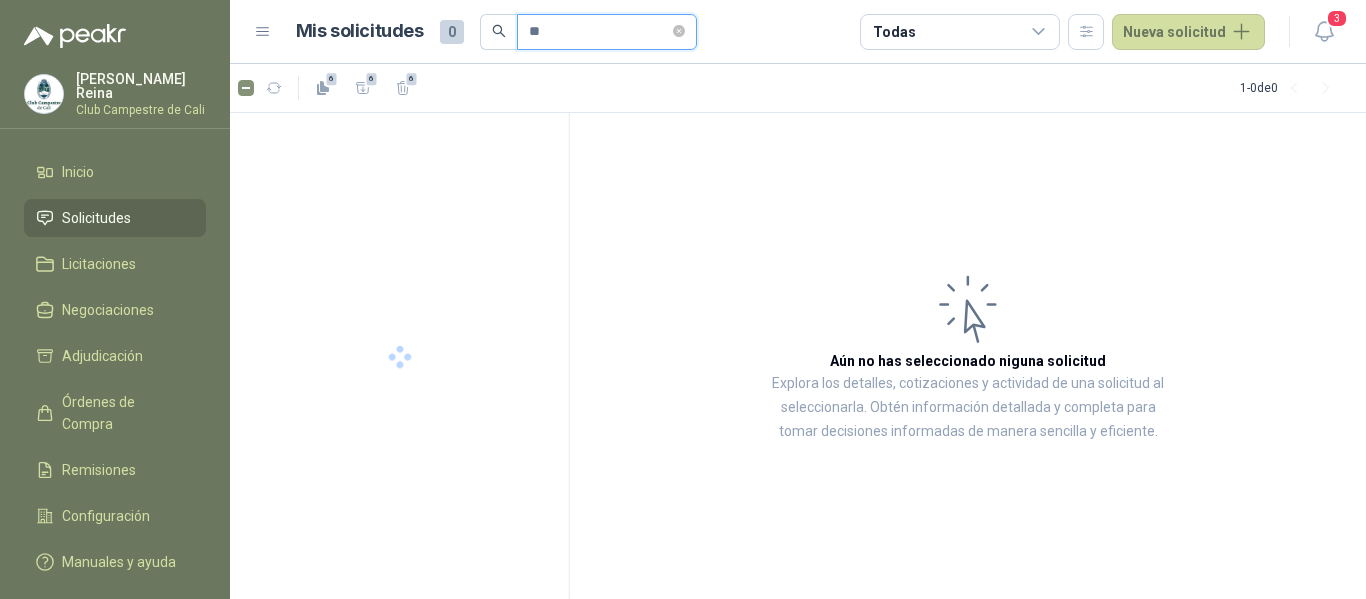 type on "*" 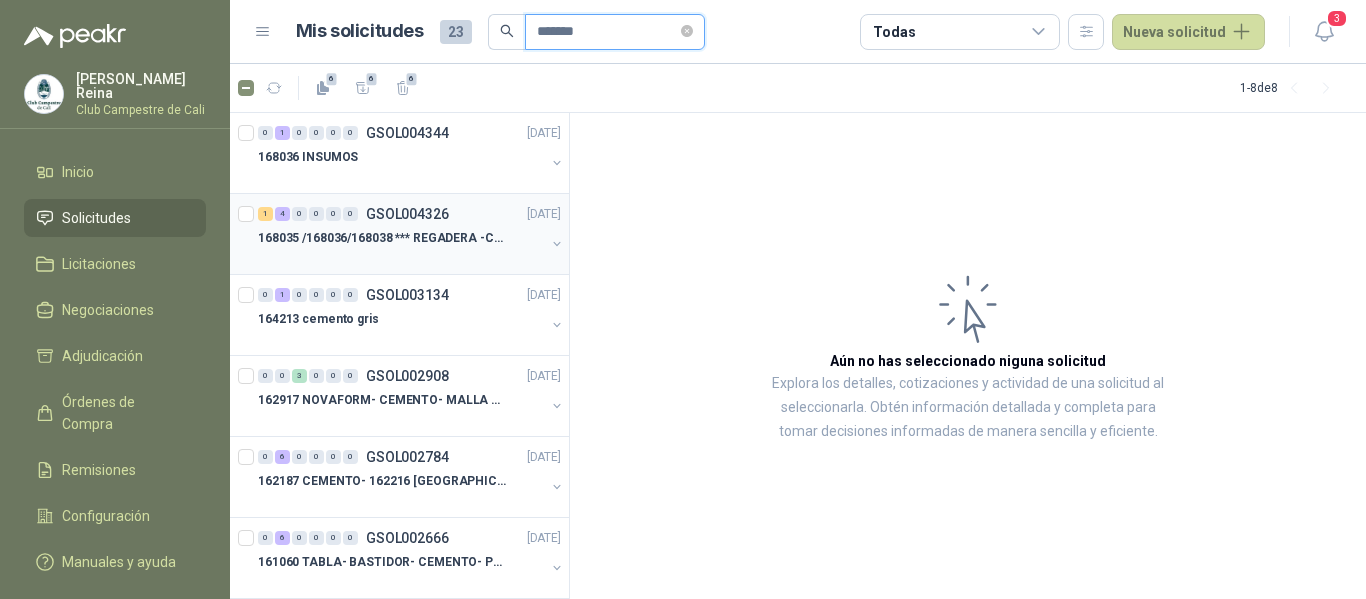 type on "*******" 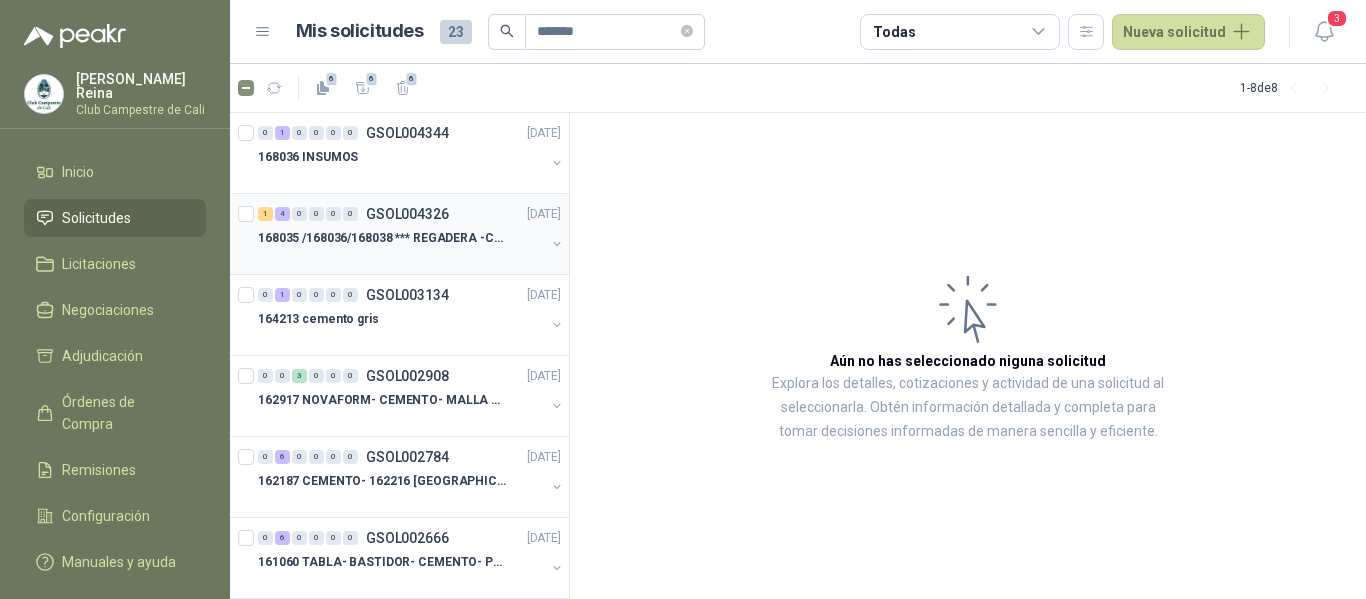 click on "168035 /168036/168038 *** REGADERA -CEMENTO-MALLA" at bounding box center [382, 238] 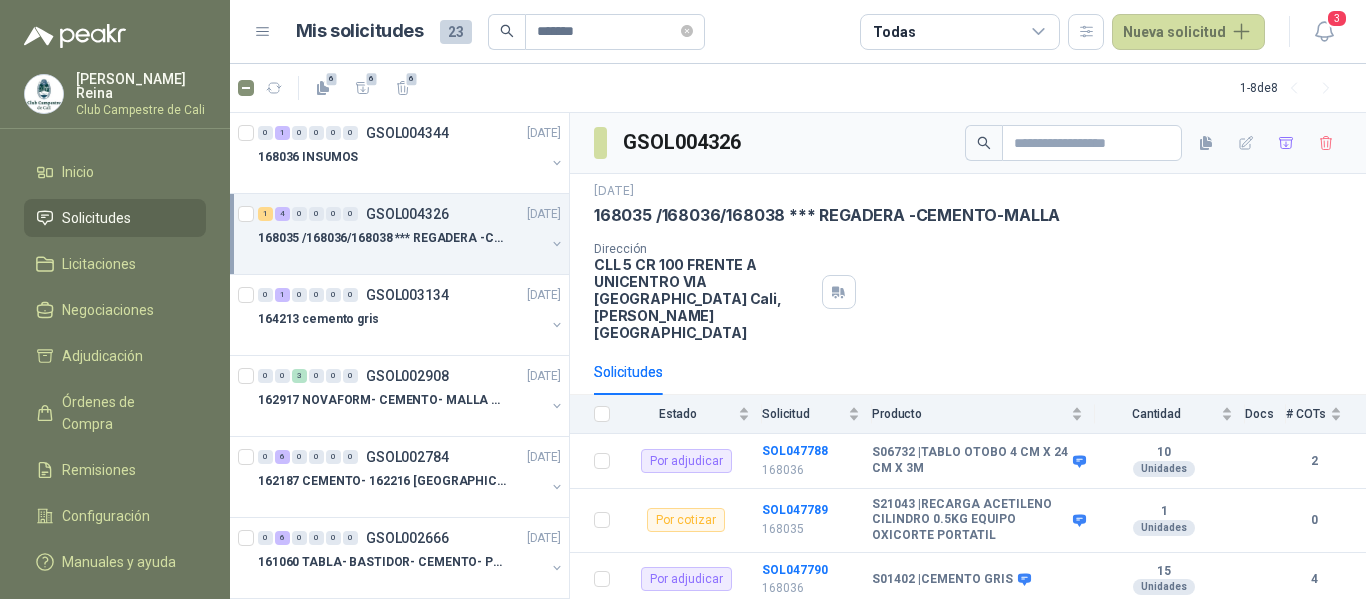 scroll, scrollTop: 126, scrollLeft: 0, axis: vertical 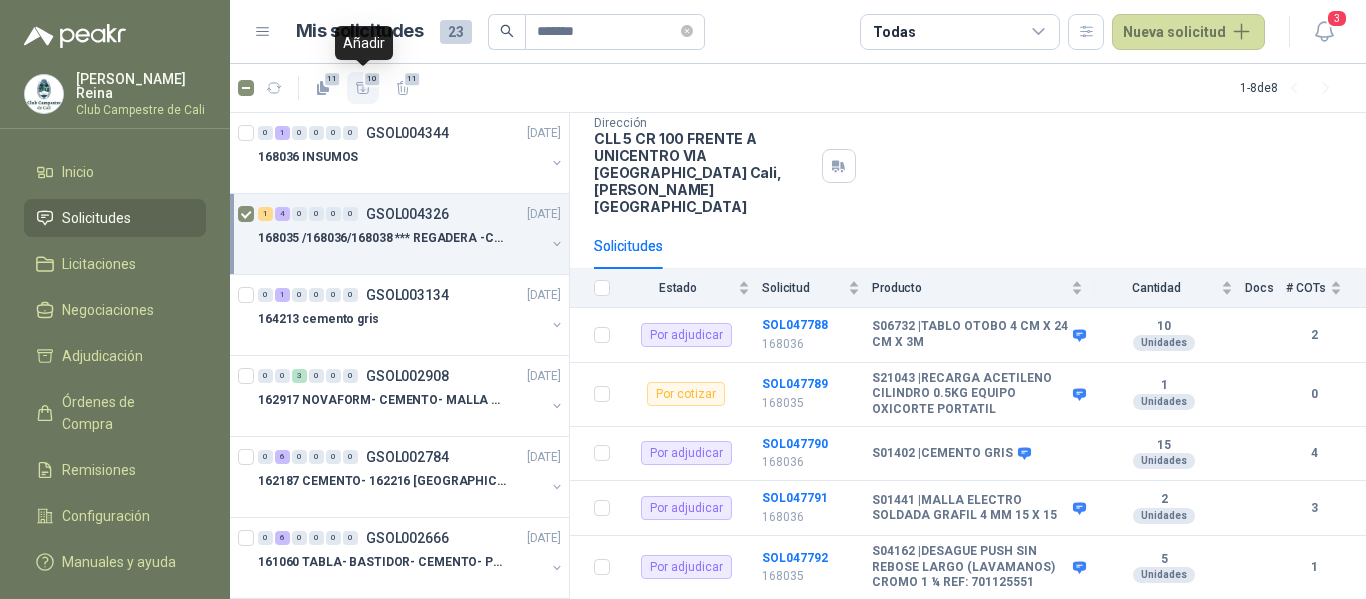 click 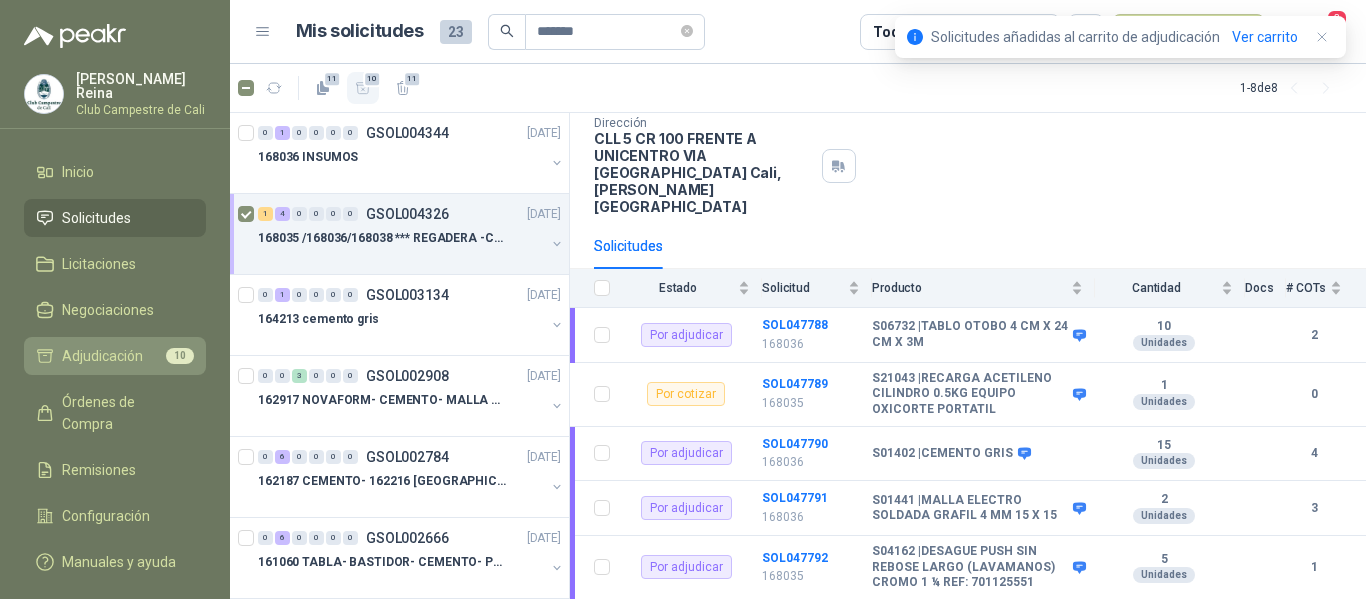 click on "Adjudicación" at bounding box center [102, 356] 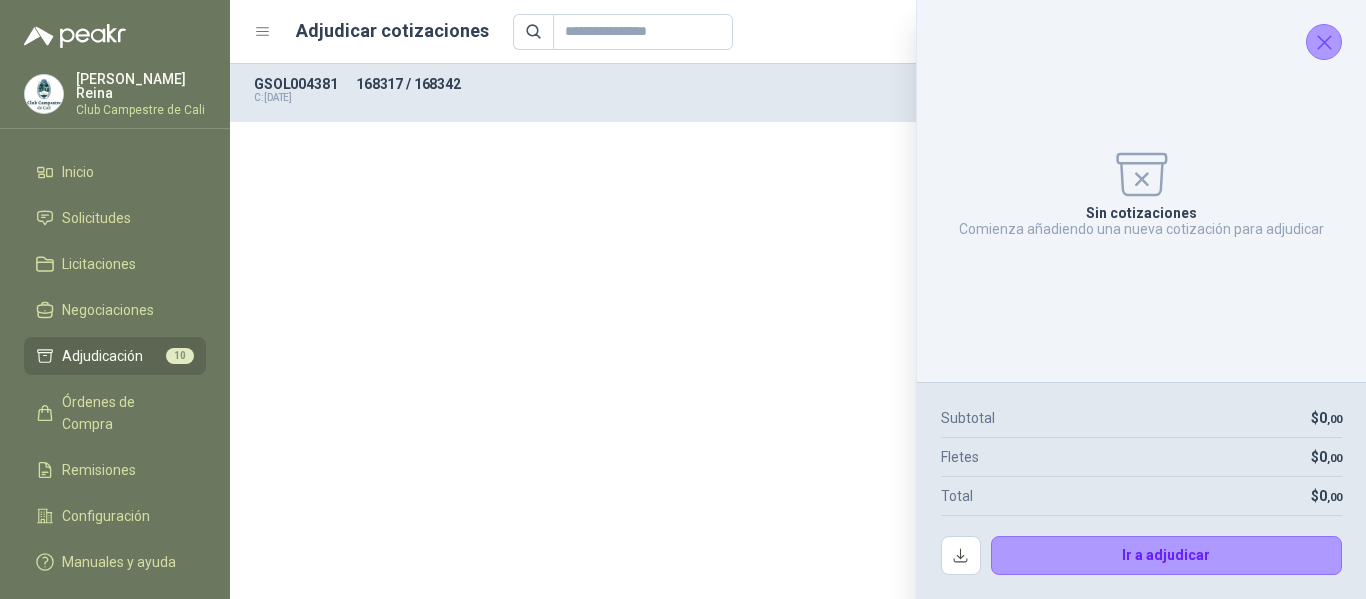 scroll, scrollTop: 1320, scrollLeft: 0, axis: vertical 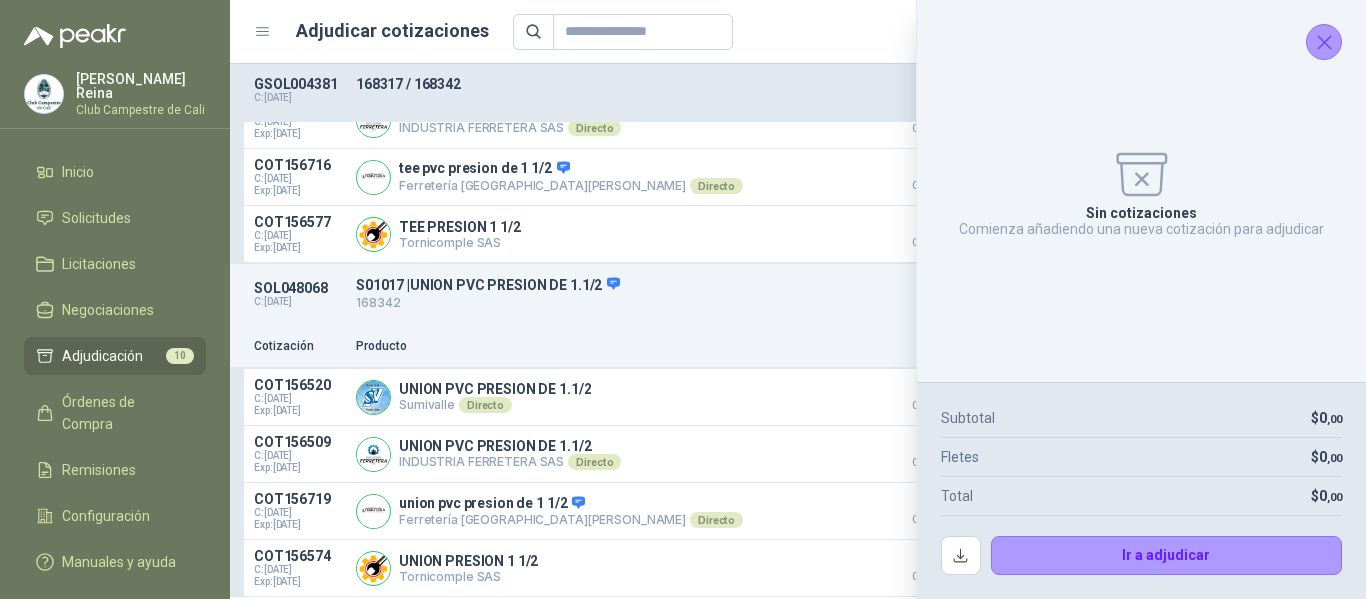 click at bounding box center (1324, 42) 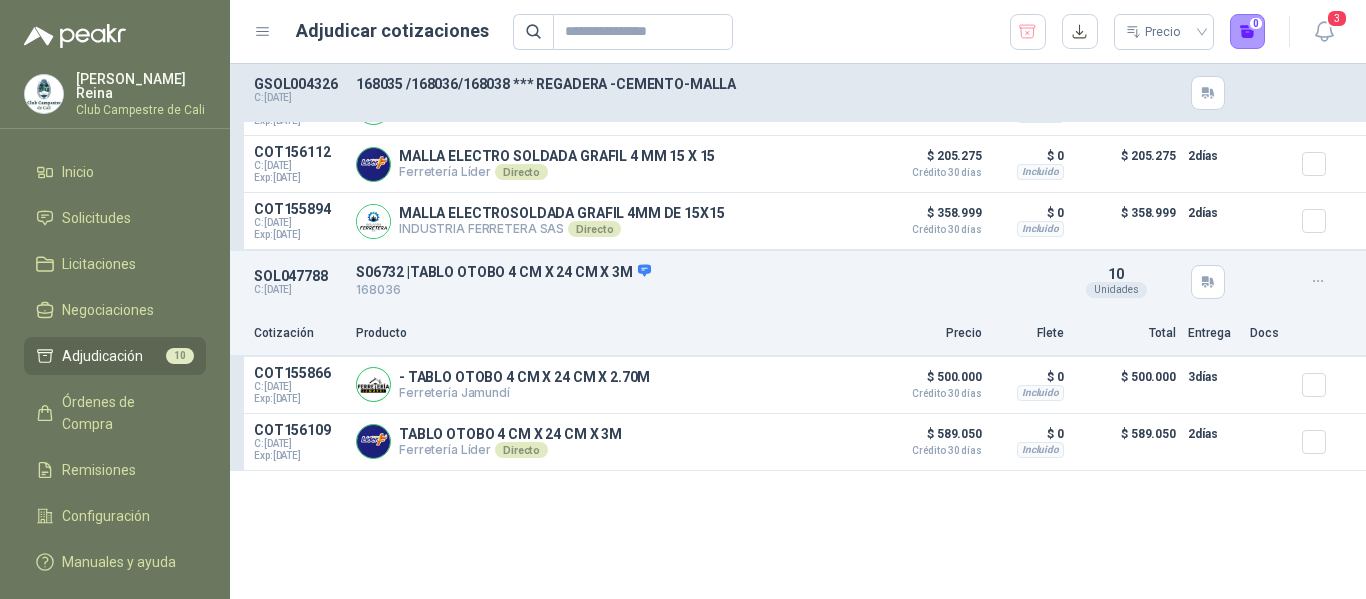 scroll, scrollTop: 0, scrollLeft: 0, axis: both 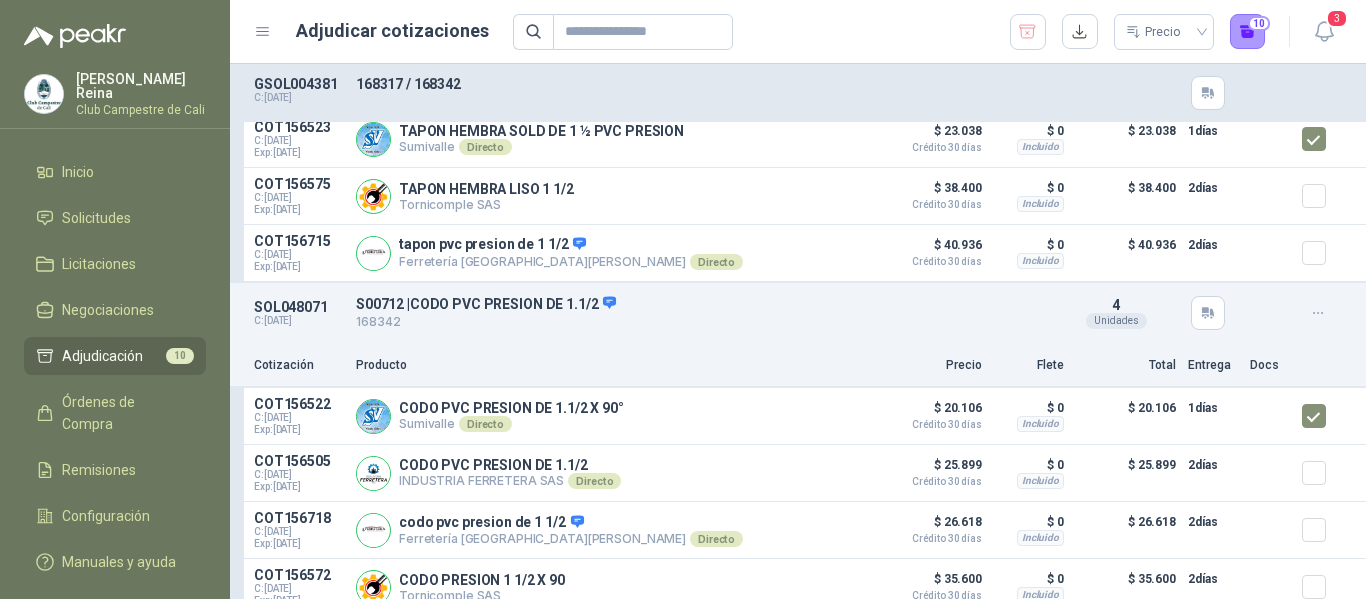 drag, startPoint x: 1027, startPoint y: 517, endPoint x: 889, endPoint y: 61, distance: 476.4242 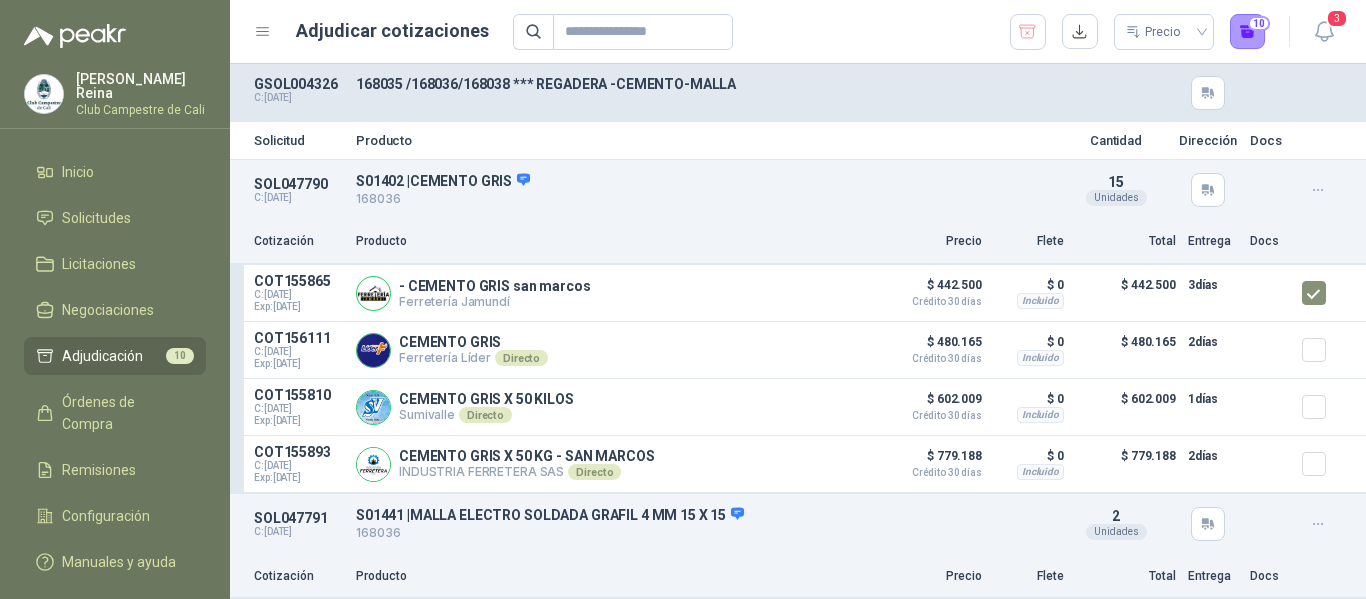 scroll, scrollTop: 300, scrollLeft: 0, axis: vertical 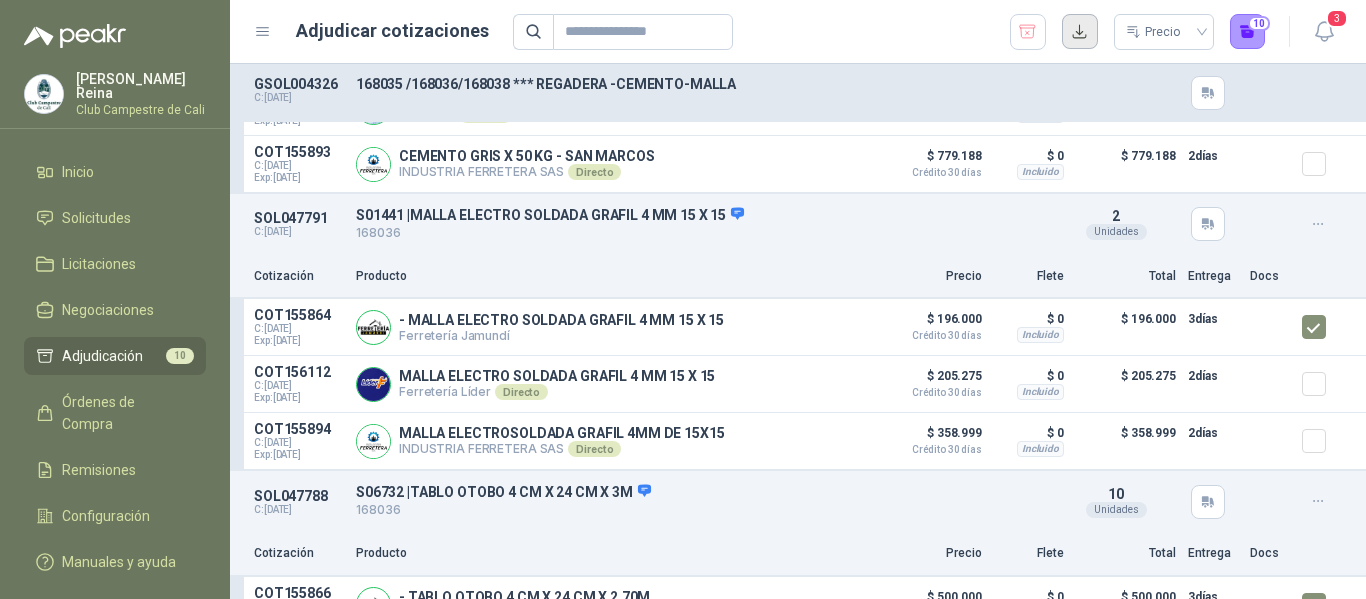 click at bounding box center [1080, 32] 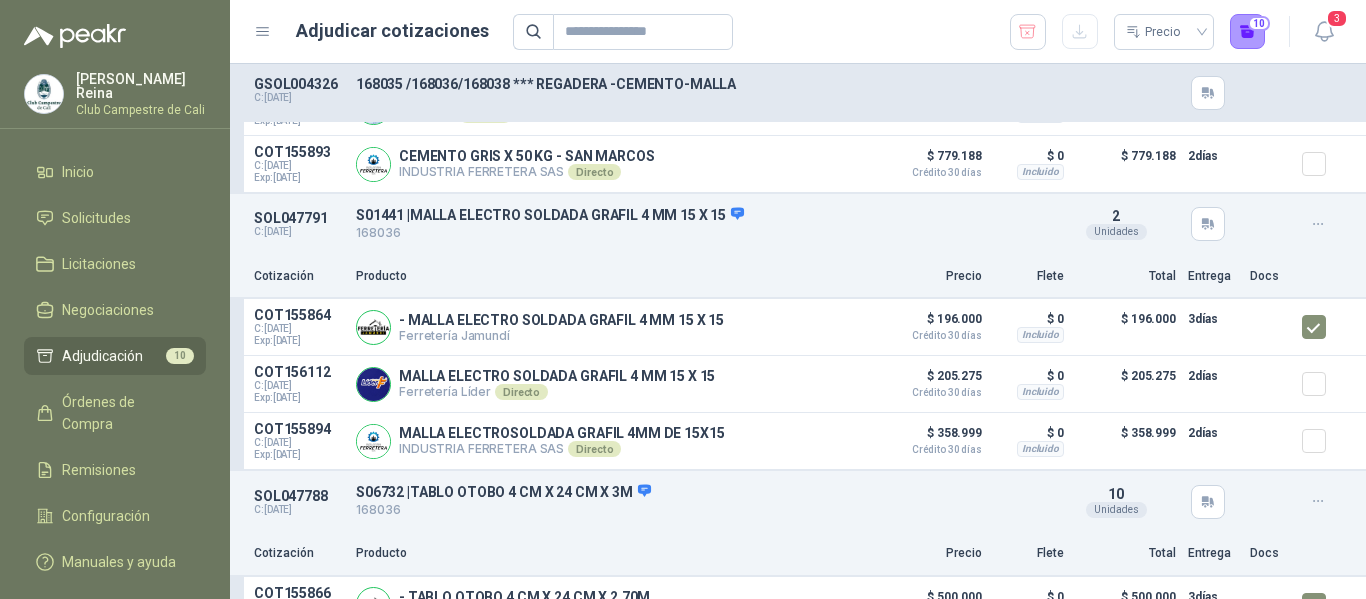 click on "Adjudicación" at bounding box center (102, 356) 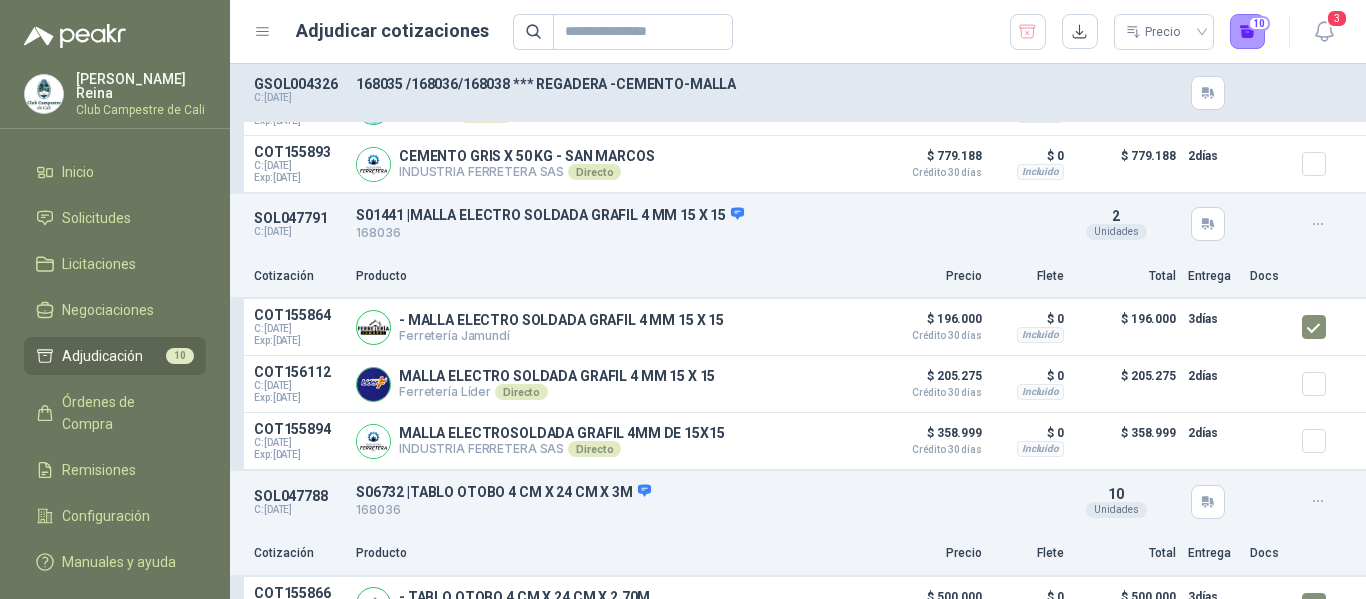 click on "Adjudicación" at bounding box center [102, 356] 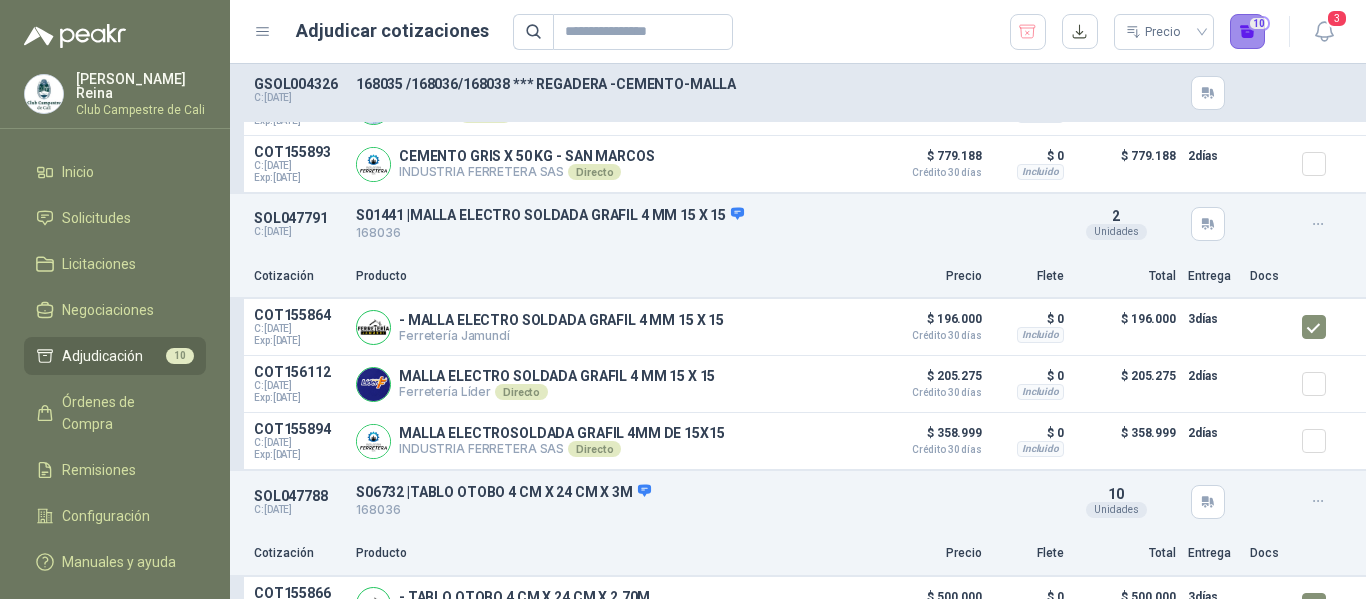 click on "10" at bounding box center [1248, 32] 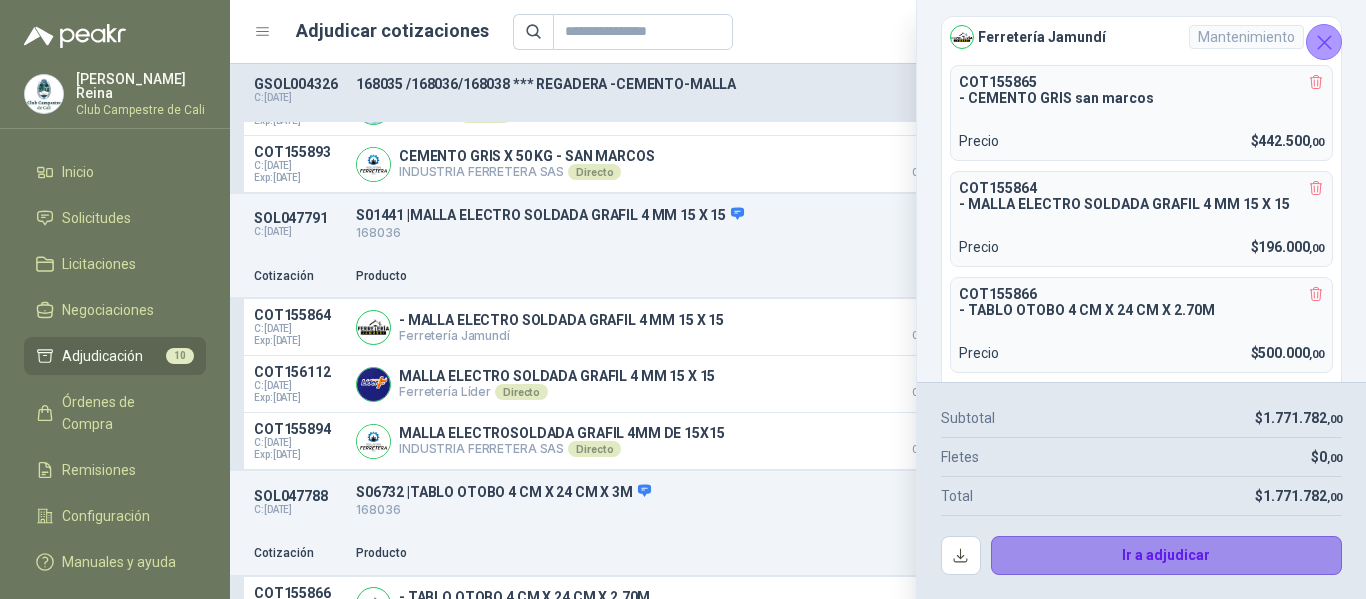 click on "Ir a adjudicar" at bounding box center (1167, 556) 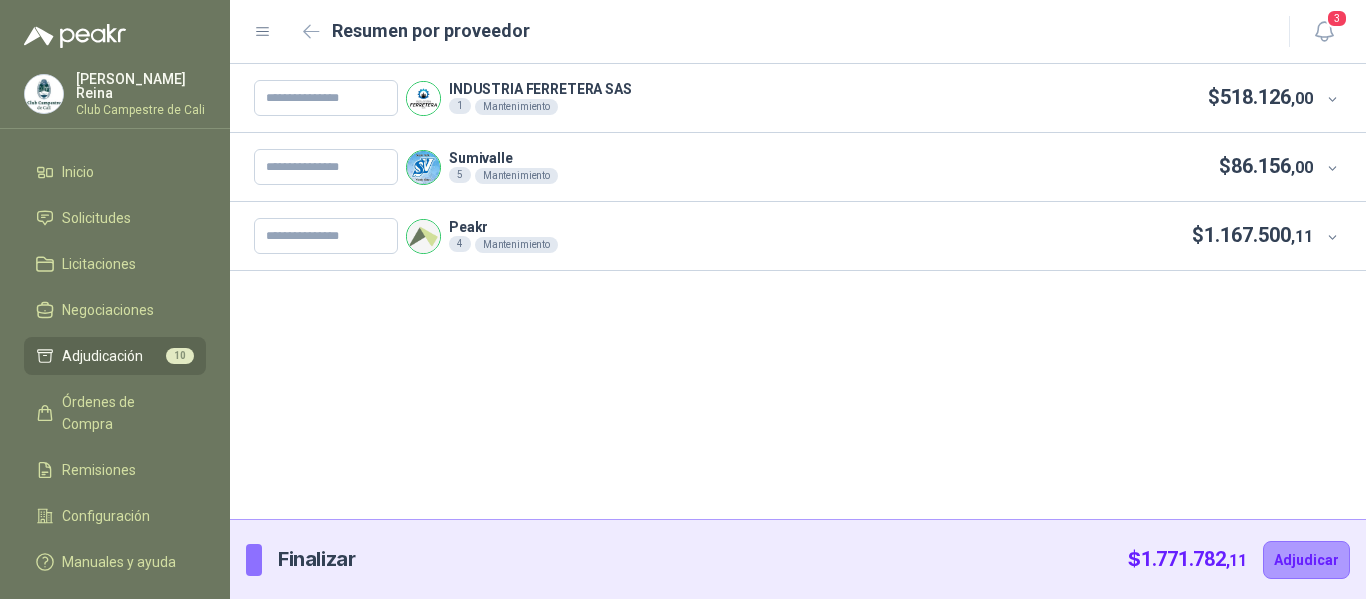 click on "INDUSTRIA FERRETERA SAS 1 Mantenimiento $  518.126 ,00" at bounding box center (783, 98) 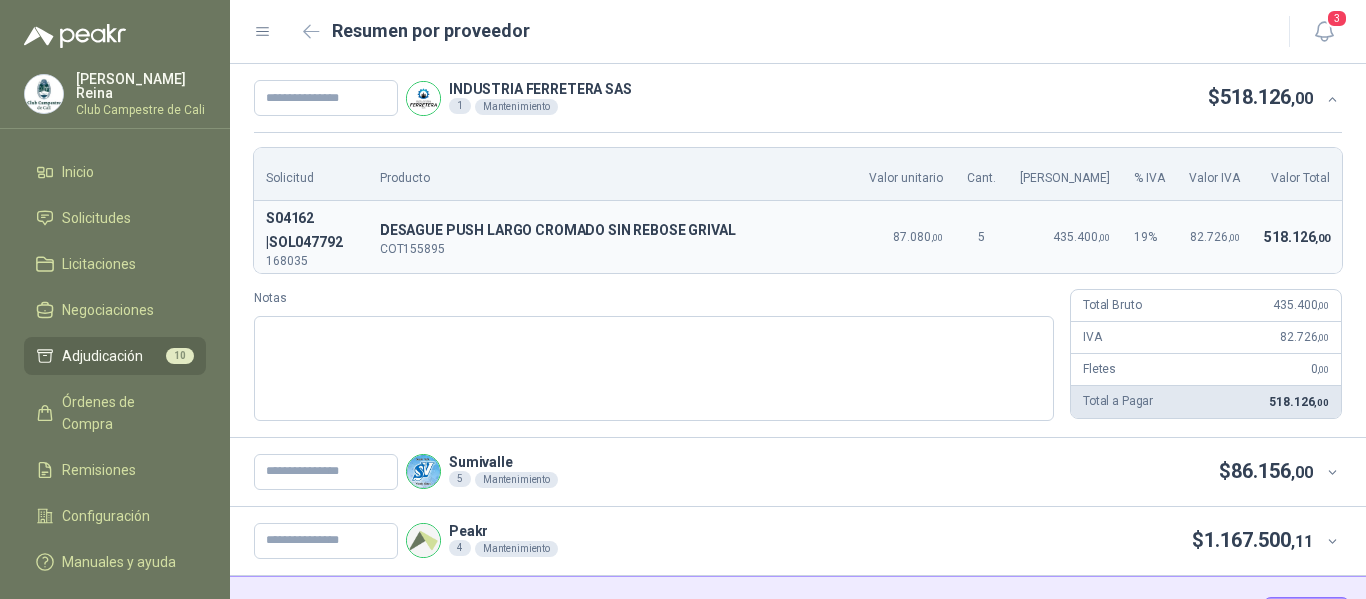 click on "INDUSTRIA FERRETERA SAS" at bounding box center (540, 89) 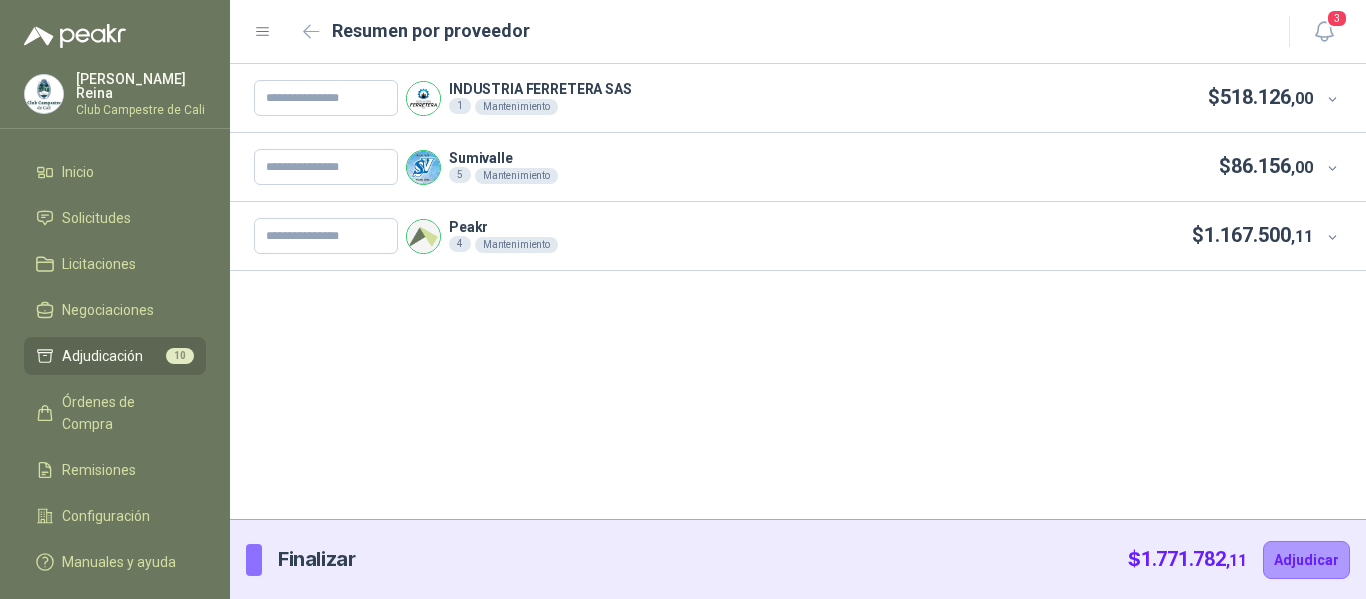 click on "INDUSTRIA FERRETERA SAS" at bounding box center [540, 89] 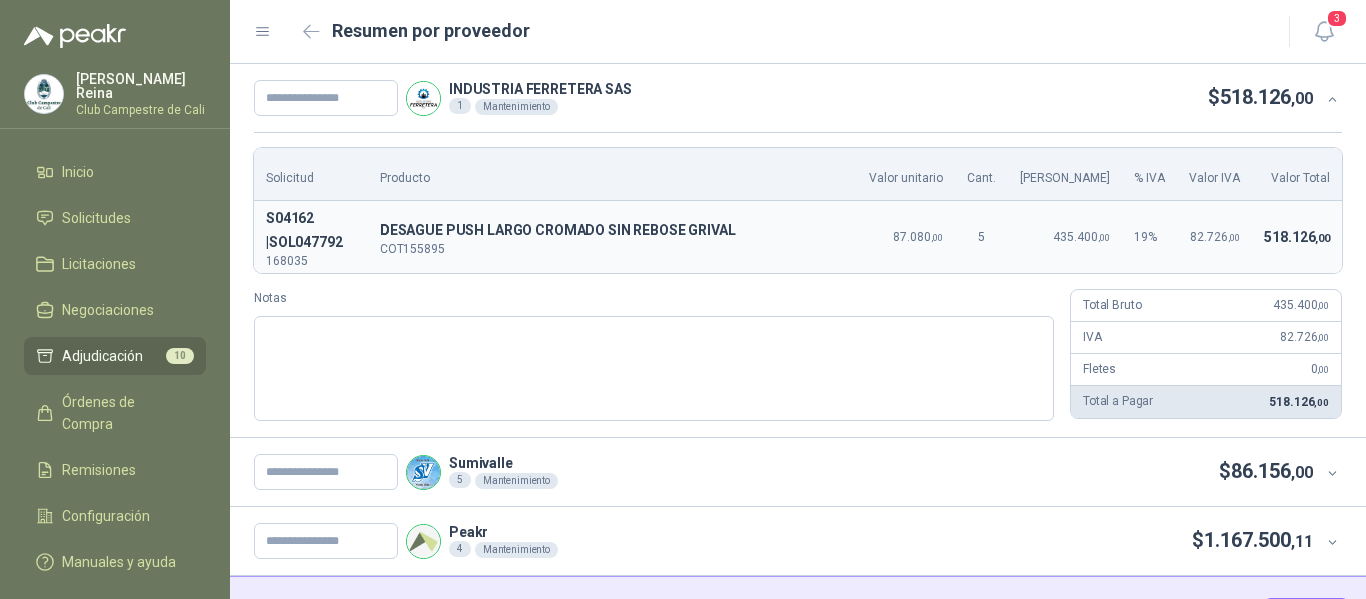 type 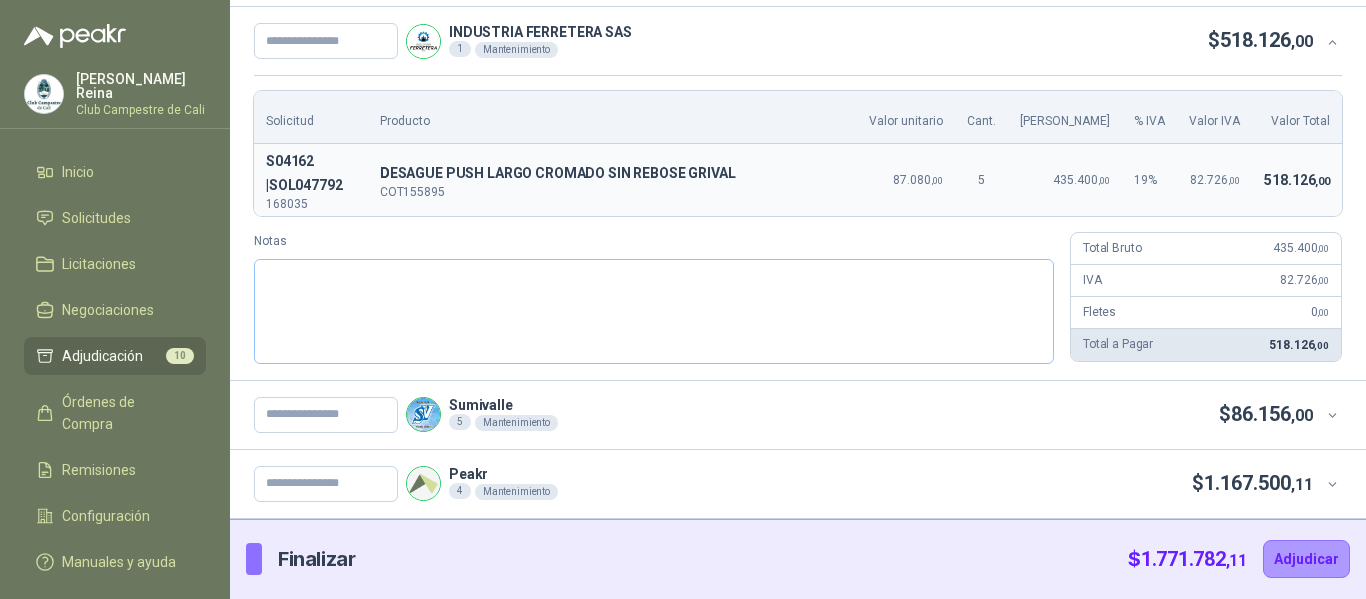 scroll, scrollTop: 0, scrollLeft: 0, axis: both 